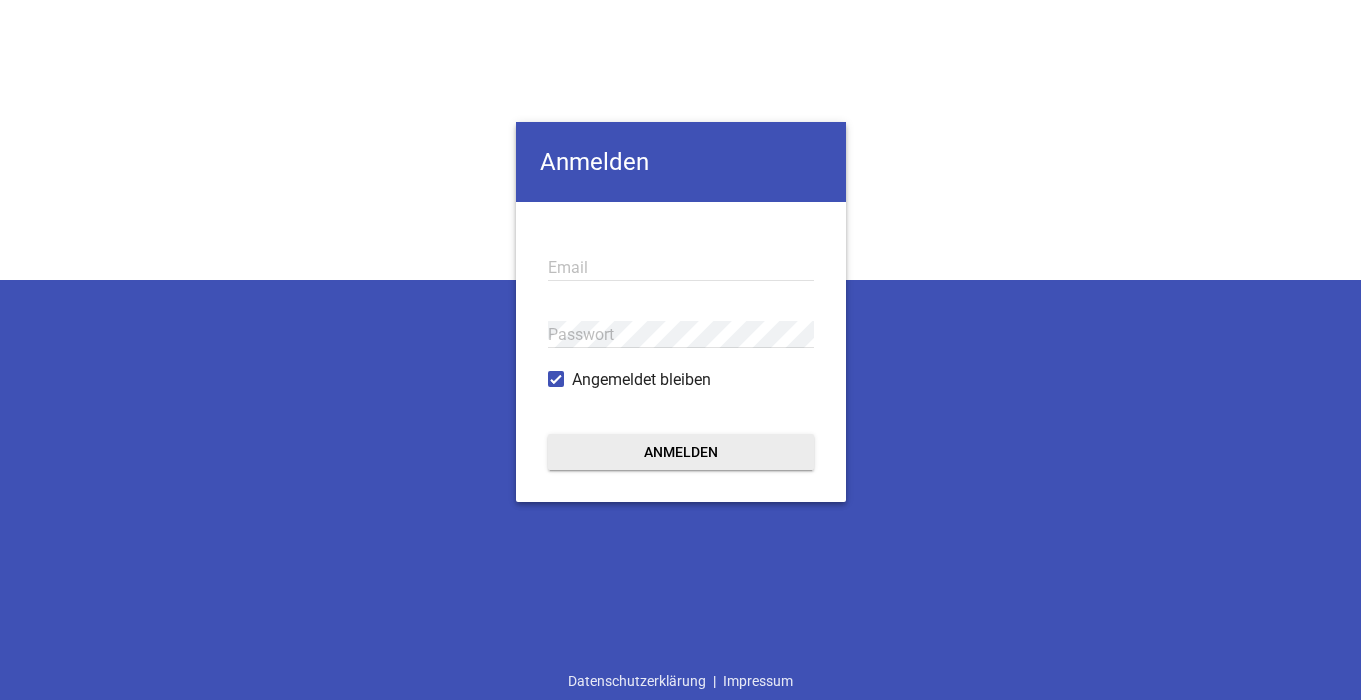 scroll, scrollTop: 0, scrollLeft: 0, axis: both 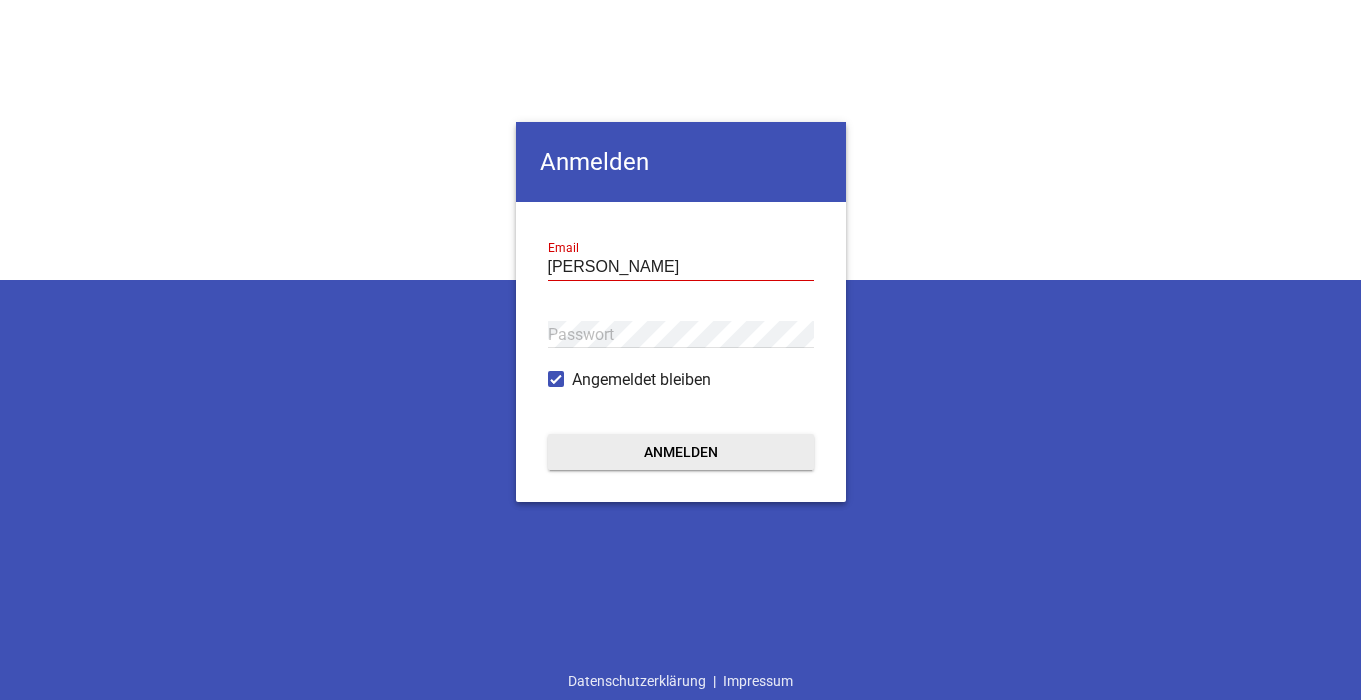 click on "[PERSON_NAME]" at bounding box center (681, 267) 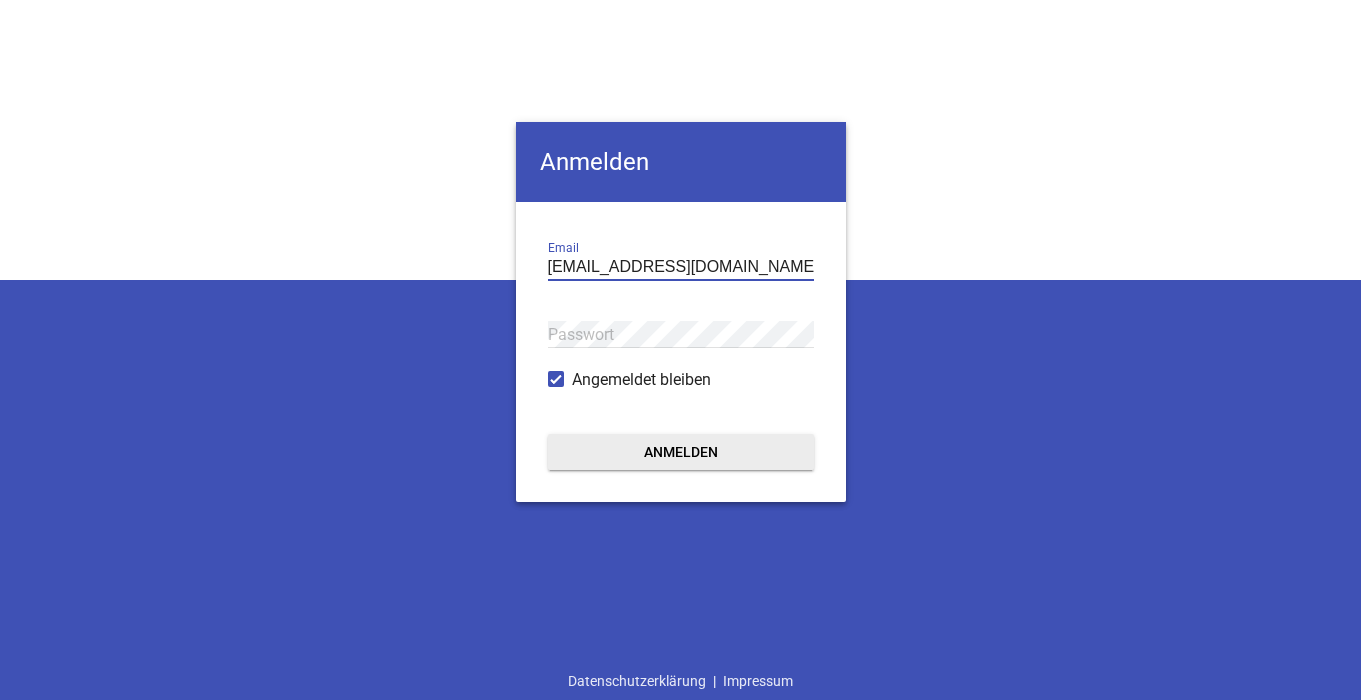 type on "[EMAIL_ADDRESS][DOMAIN_NAME]" 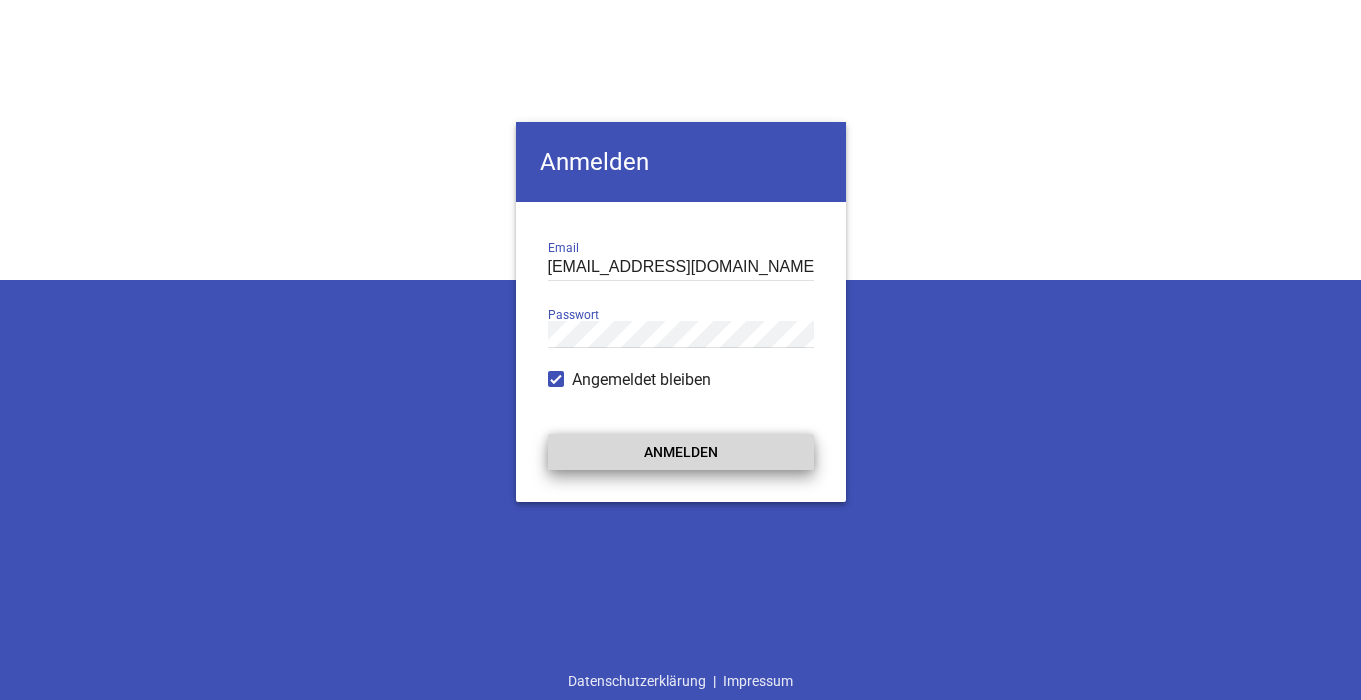 click on "Anmelden" at bounding box center [681, 452] 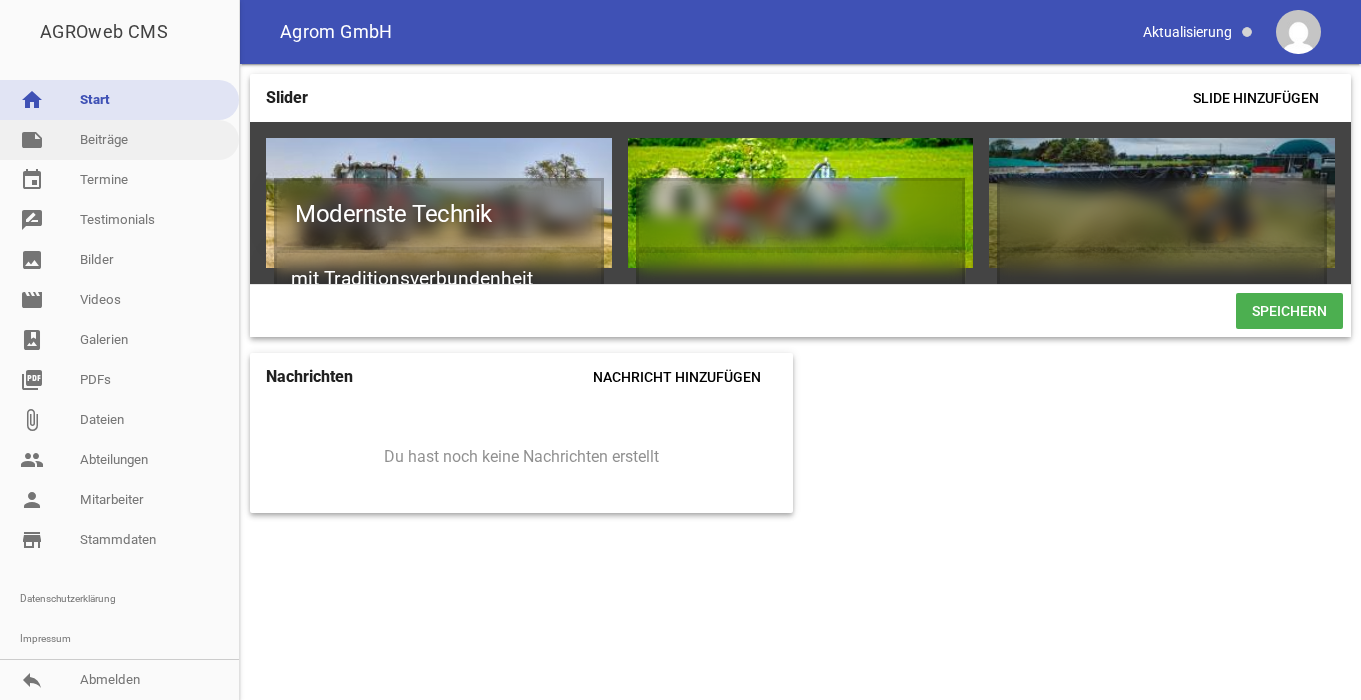 click on "note Beiträge" at bounding box center (119, 140) 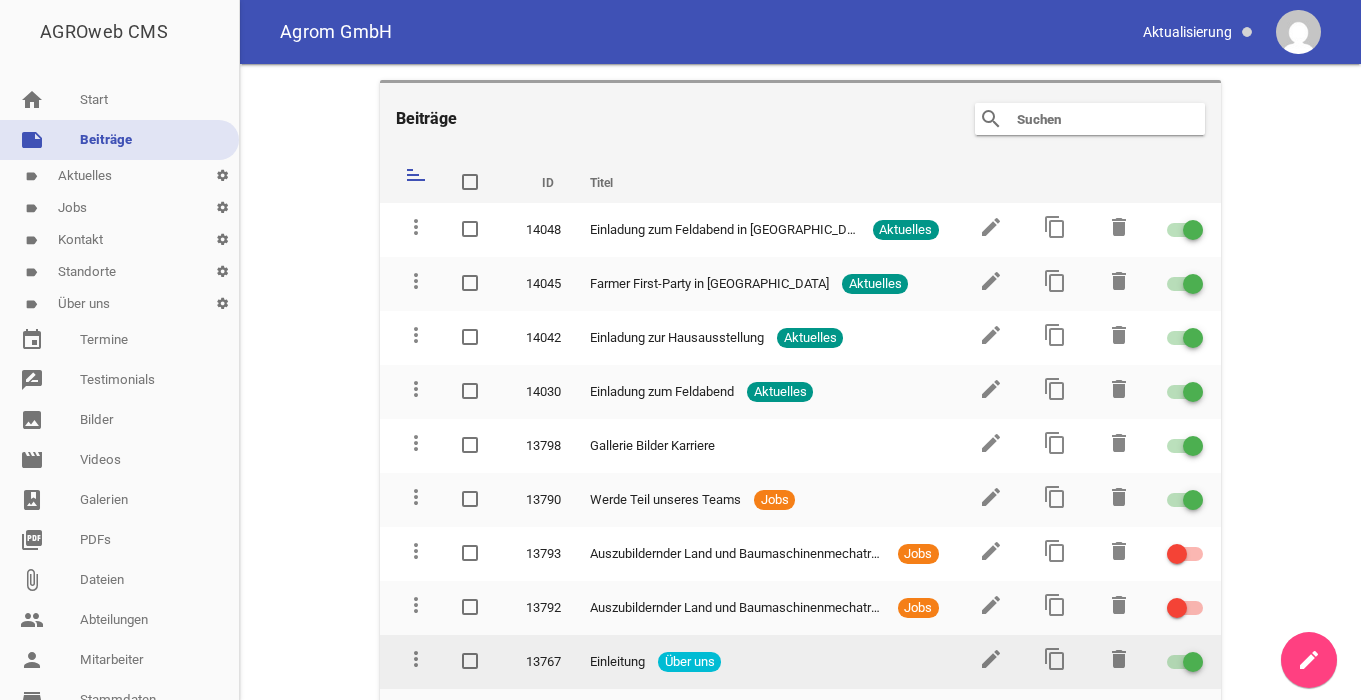 scroll, scrollTop: 300, scrollLeft: 0, axis: vertical 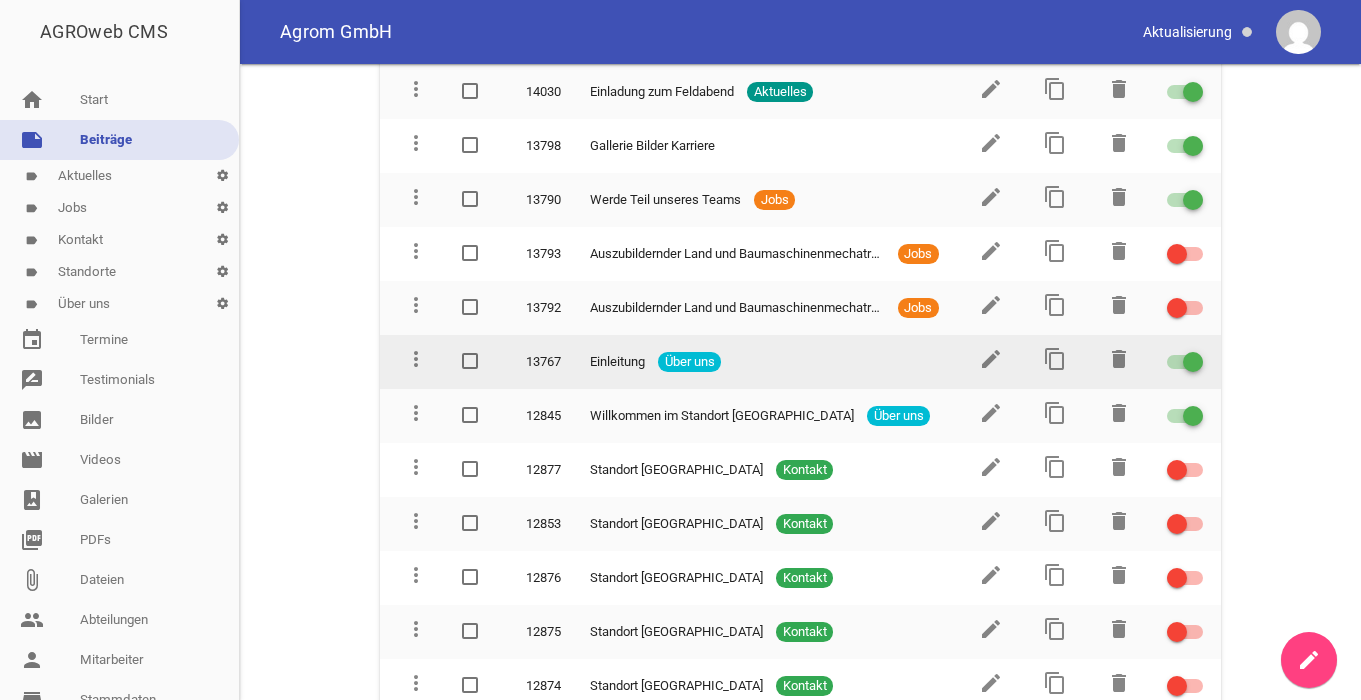 click on "Einleitung" at bounding box center (617, 362) 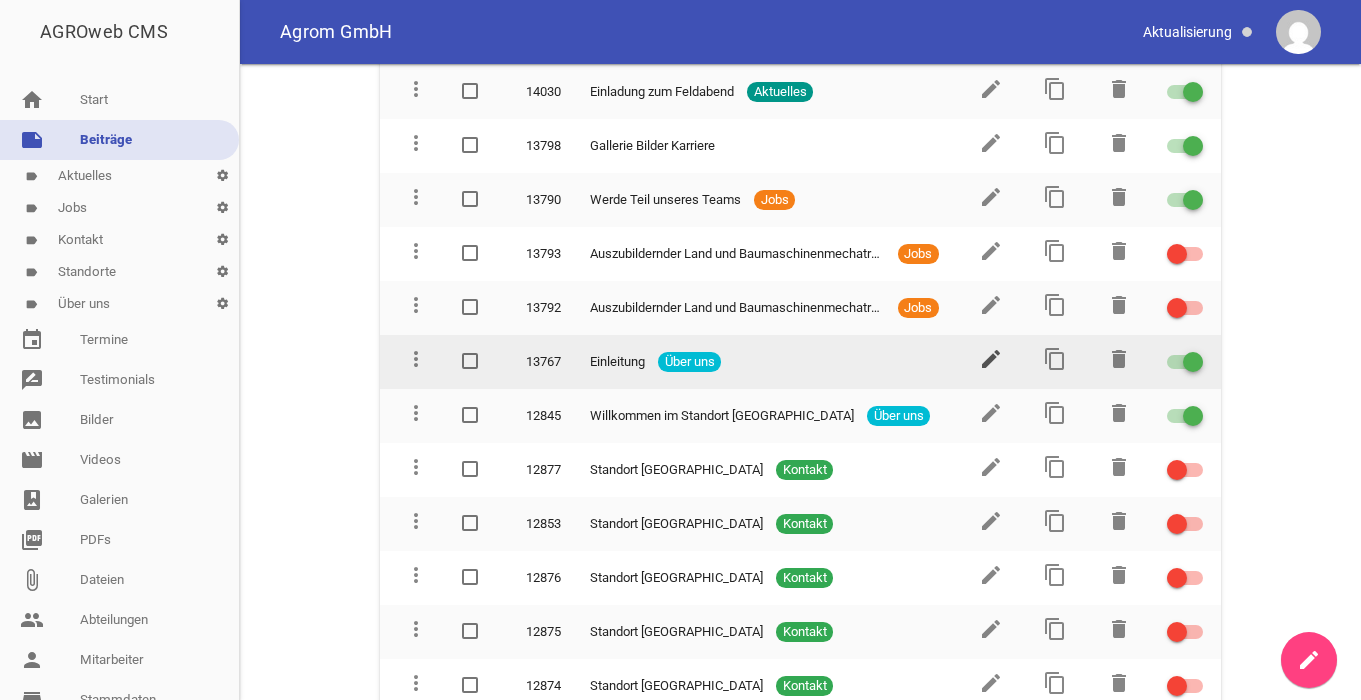 click on "edit" at bounding box center [991, 359] 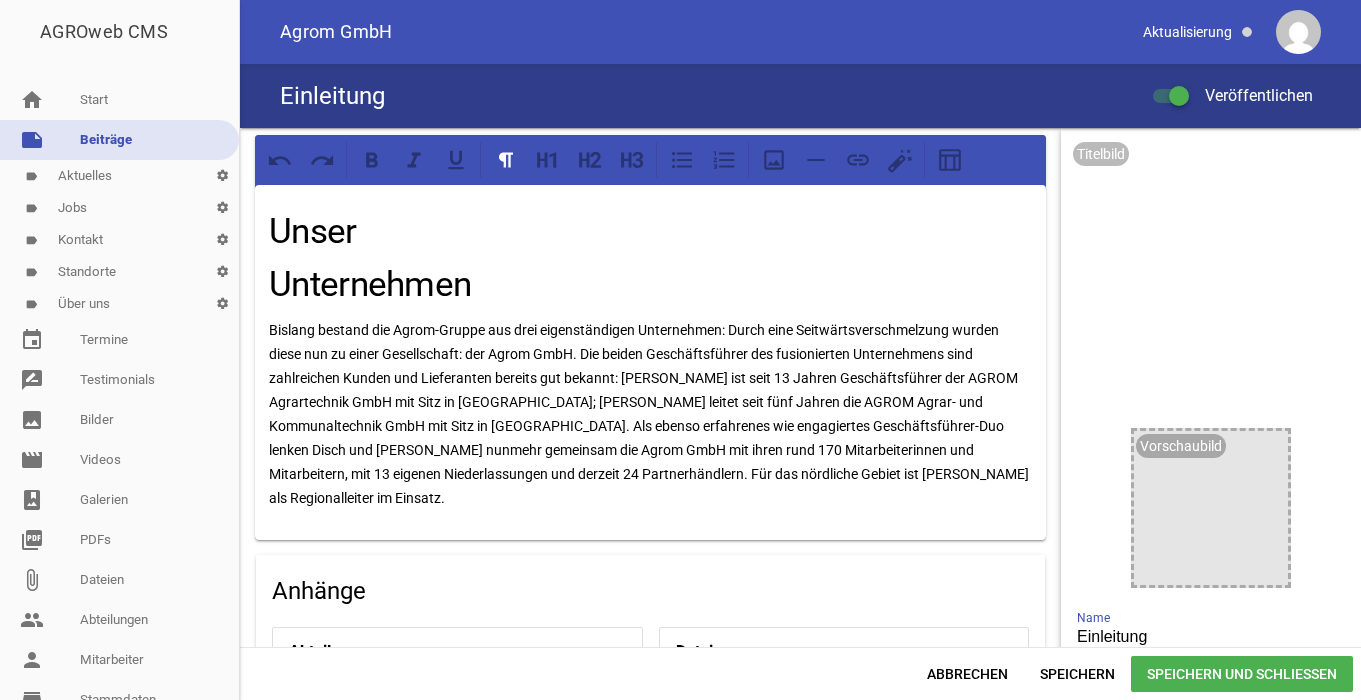 scroll, scrollTop: 0, scrollLeft: 0, axis: both 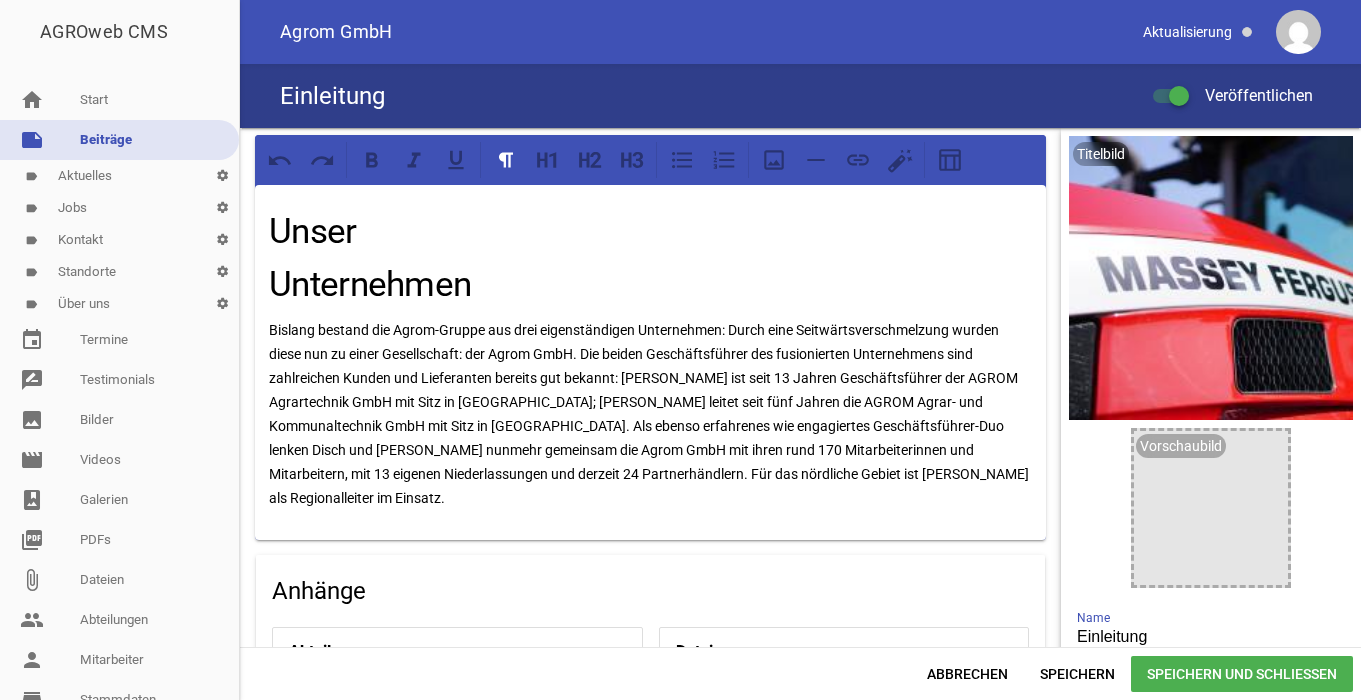 click on "note Beiträge" at bounding box center (119, 140) 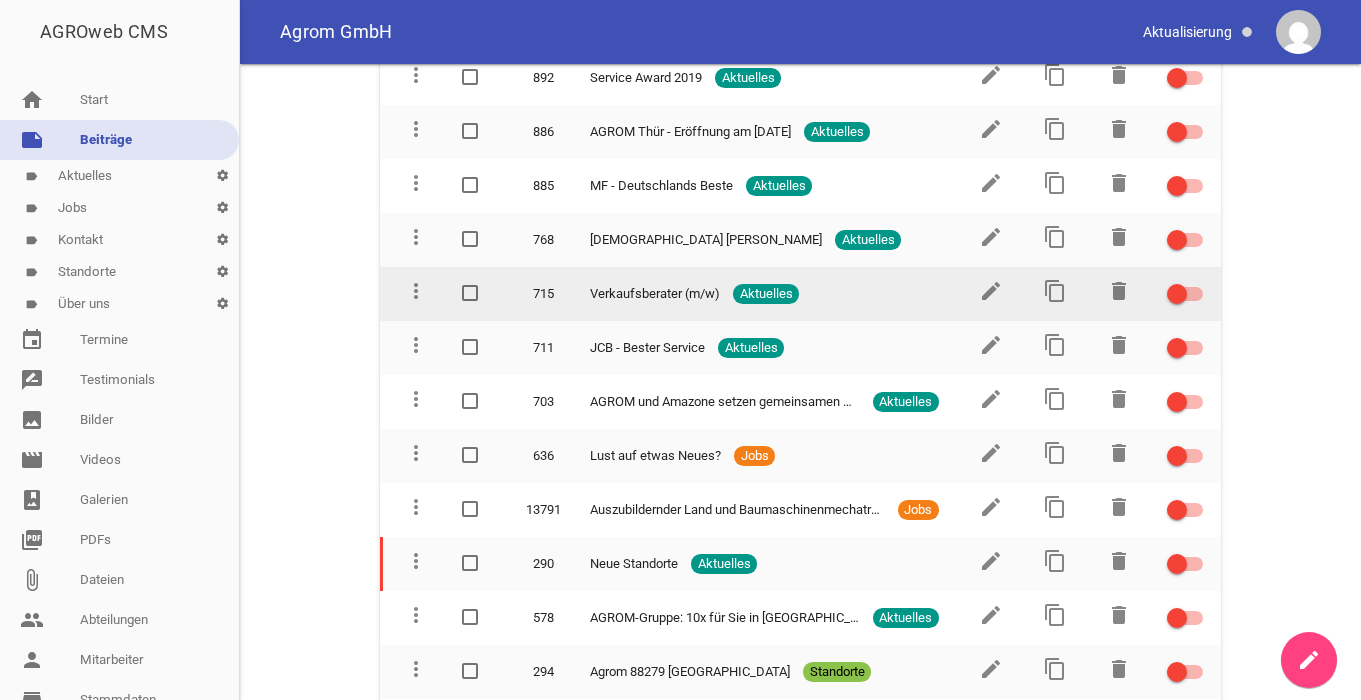 scroll, scrollTop: 3823, scrollLeft: 0, axis: vertical 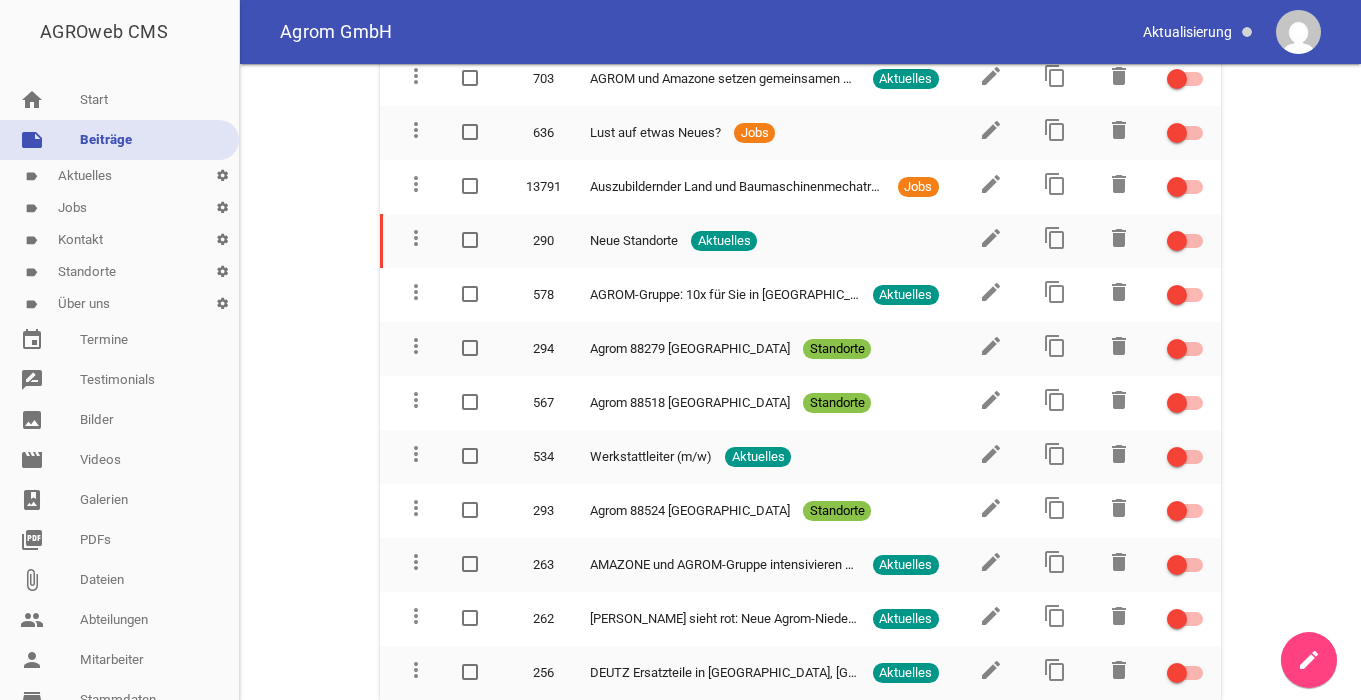 click on "label Aktuelles settings" at bounding box center [119, 176] 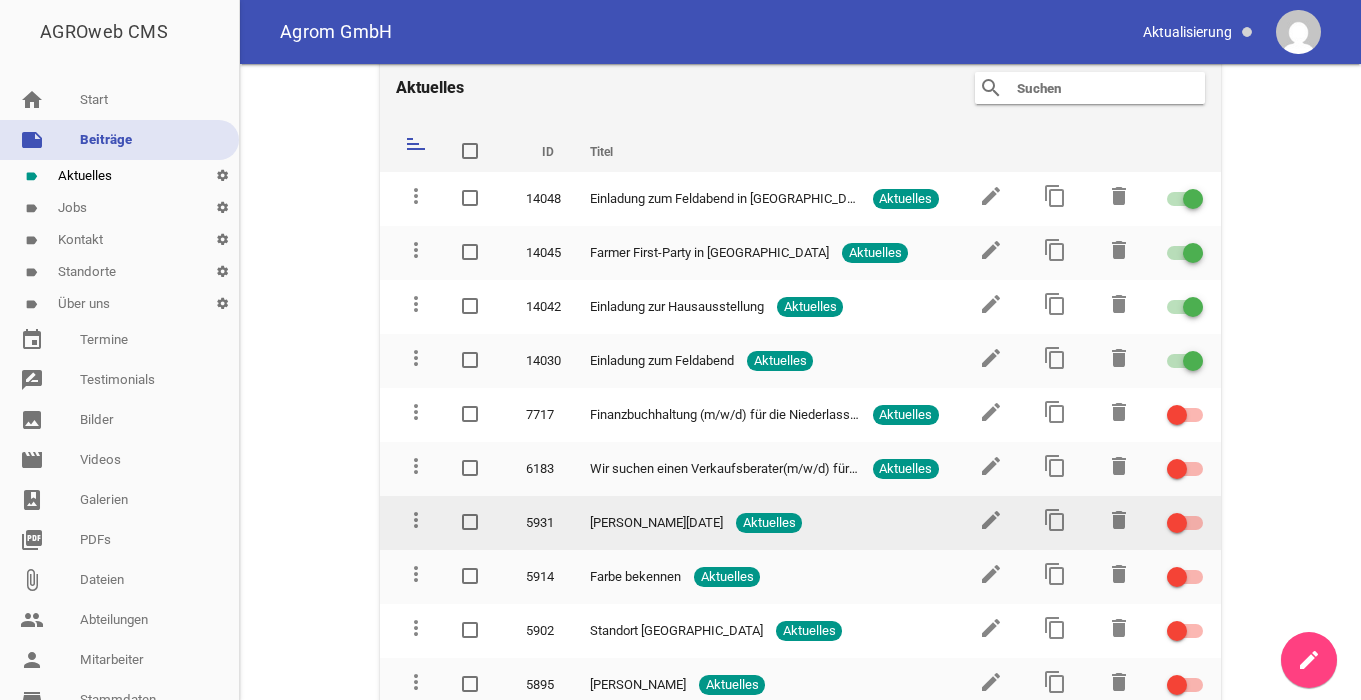 scroll, scrollTop: 0, scrollLeft: 0, axis: both 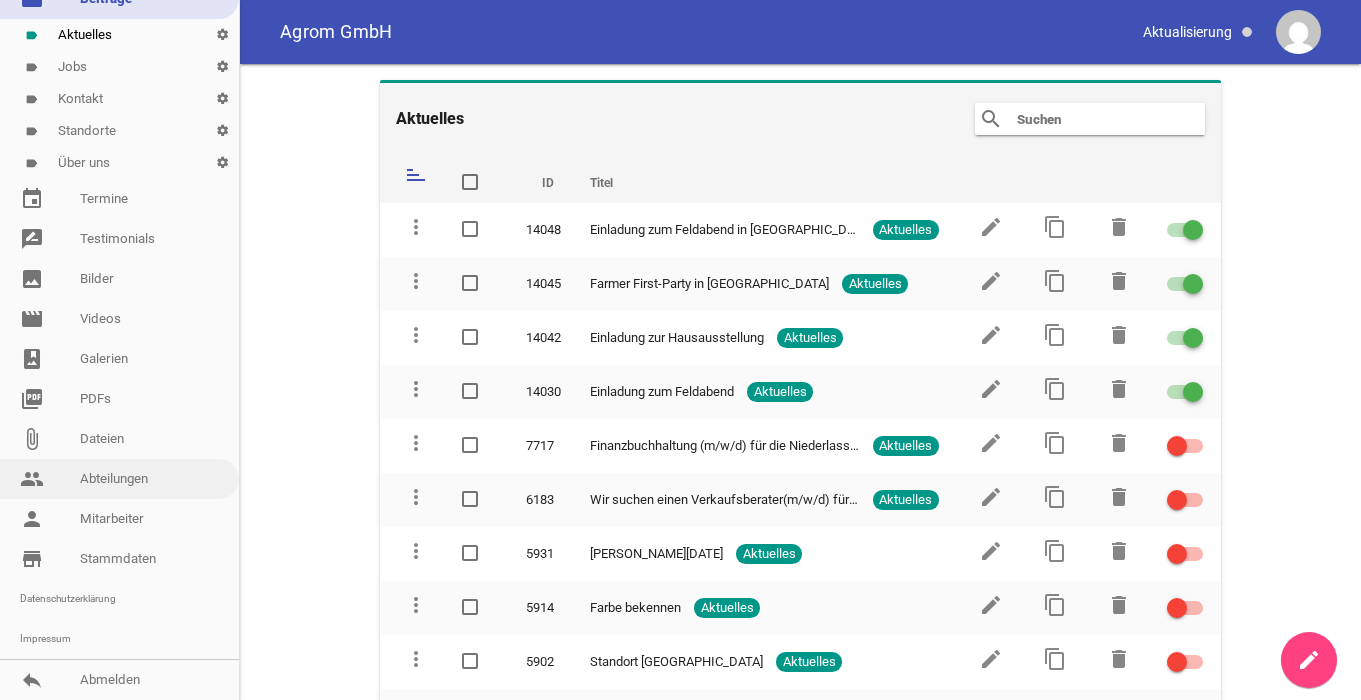 drag, startPoint x: 143, startPoint y: 473, endPoint x: 170, endPoint y: 478, distance: 27.45906 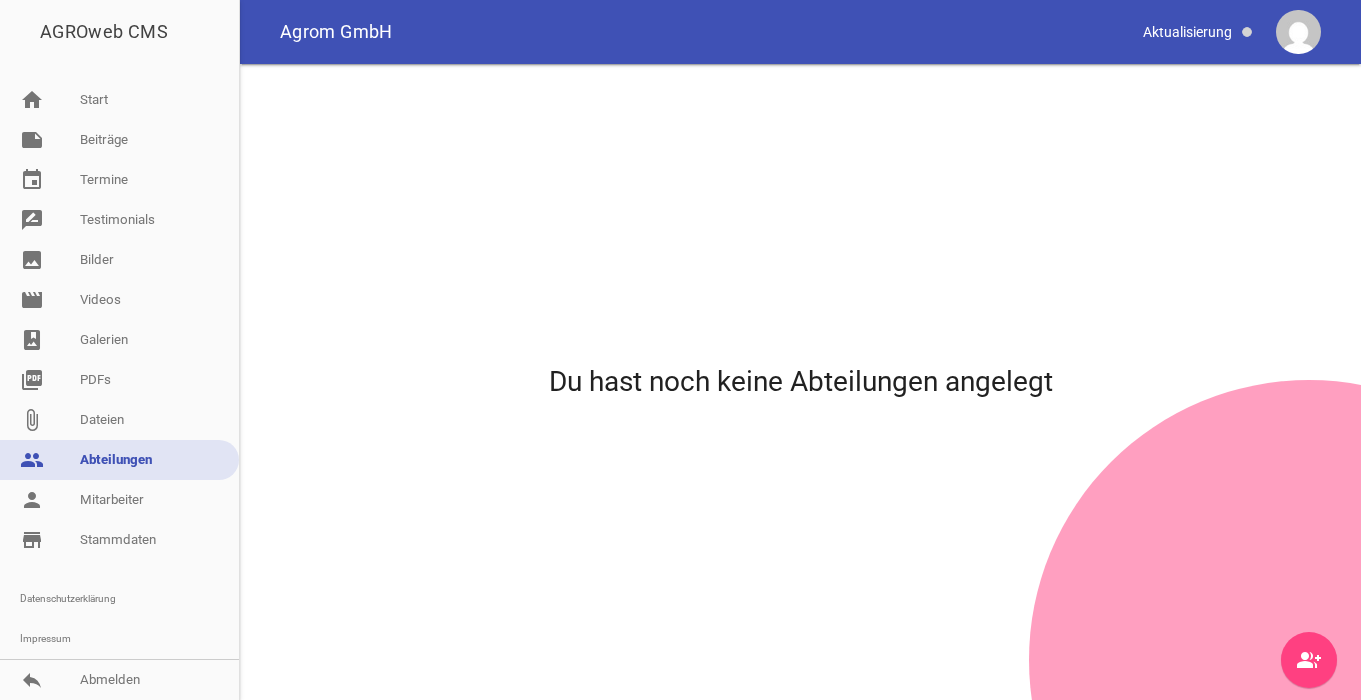scroll, scrollTop: 0, scrollLeft: 0, axis: both 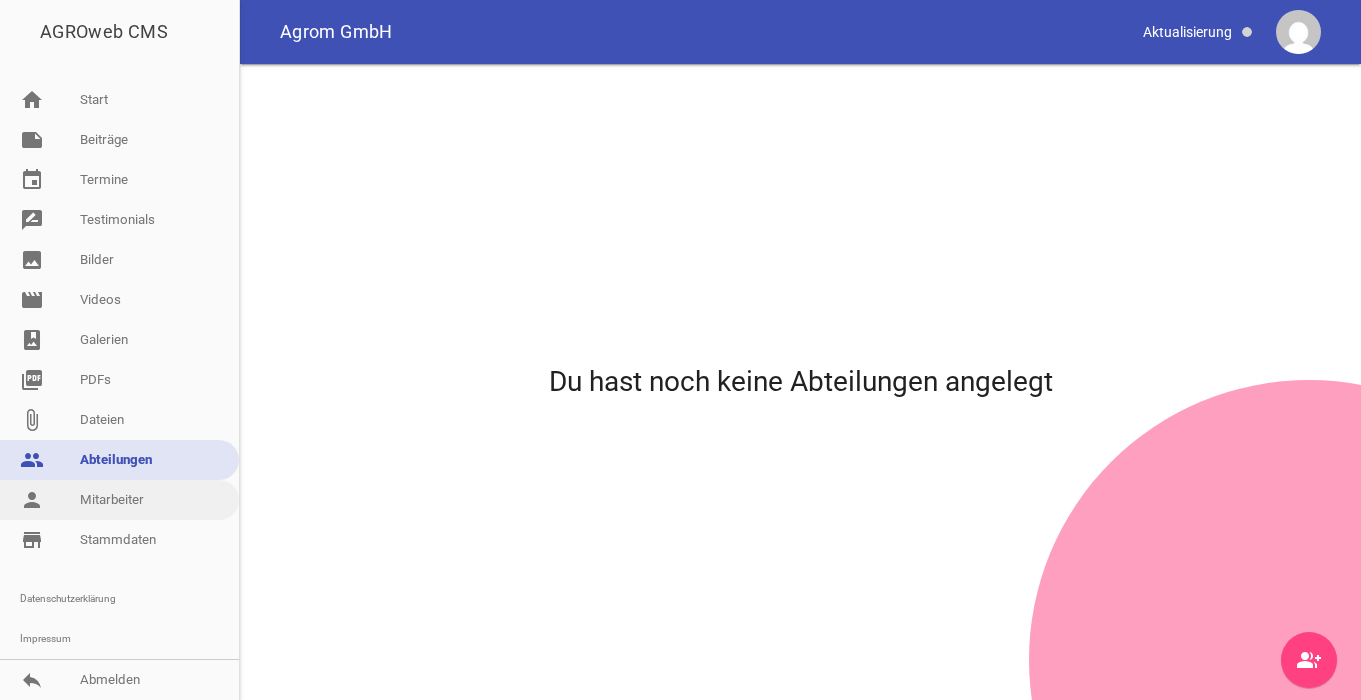 click on "person Mitarbeiter" at bounding box center (119, 500) 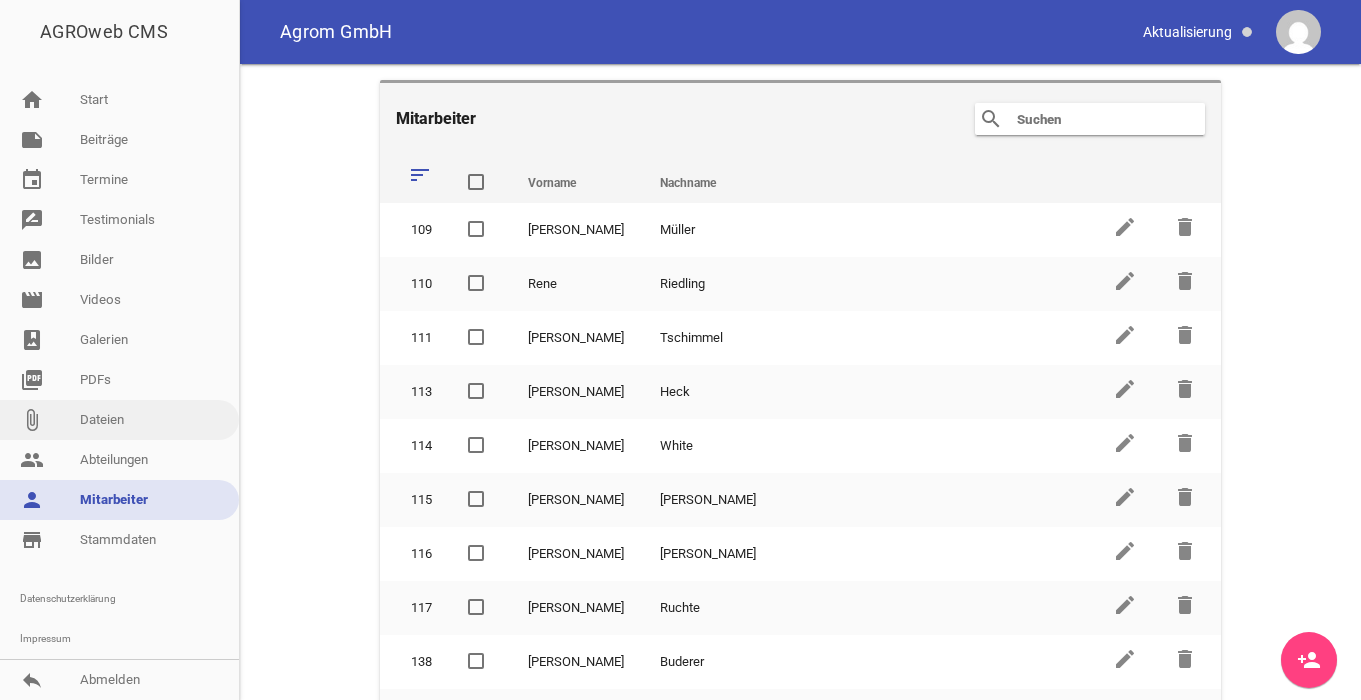 click on "attach_file Dateien" at bounding box center (119, 420) 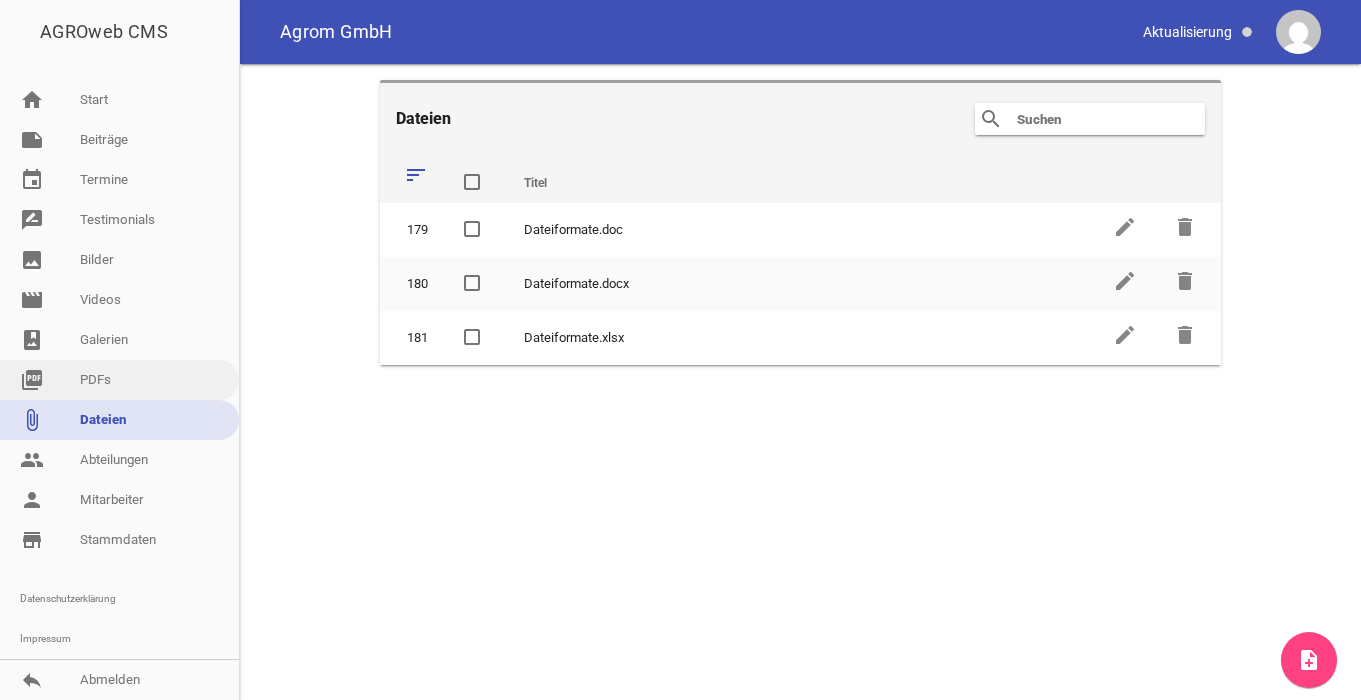 click on "picture_as_pdf PDFs" at bounding box center (119, 380) 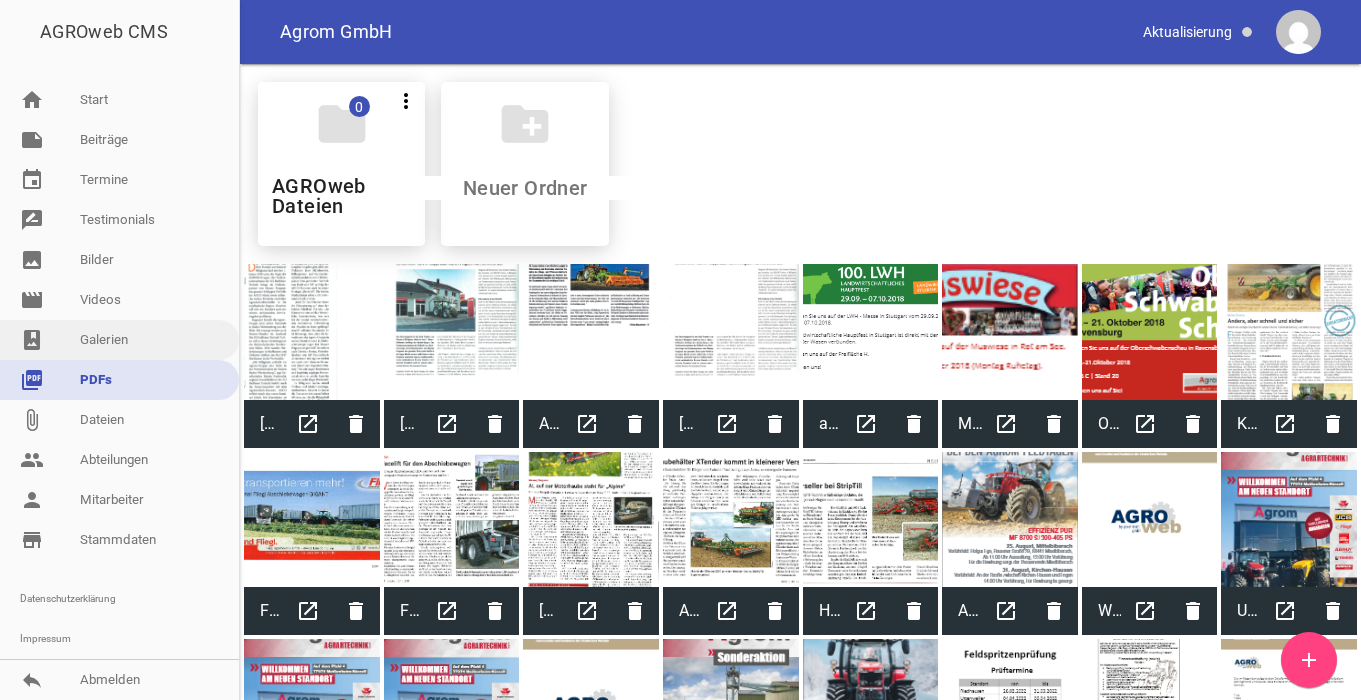 click on "photo_album Galerien" at bounding box center (119, 340) 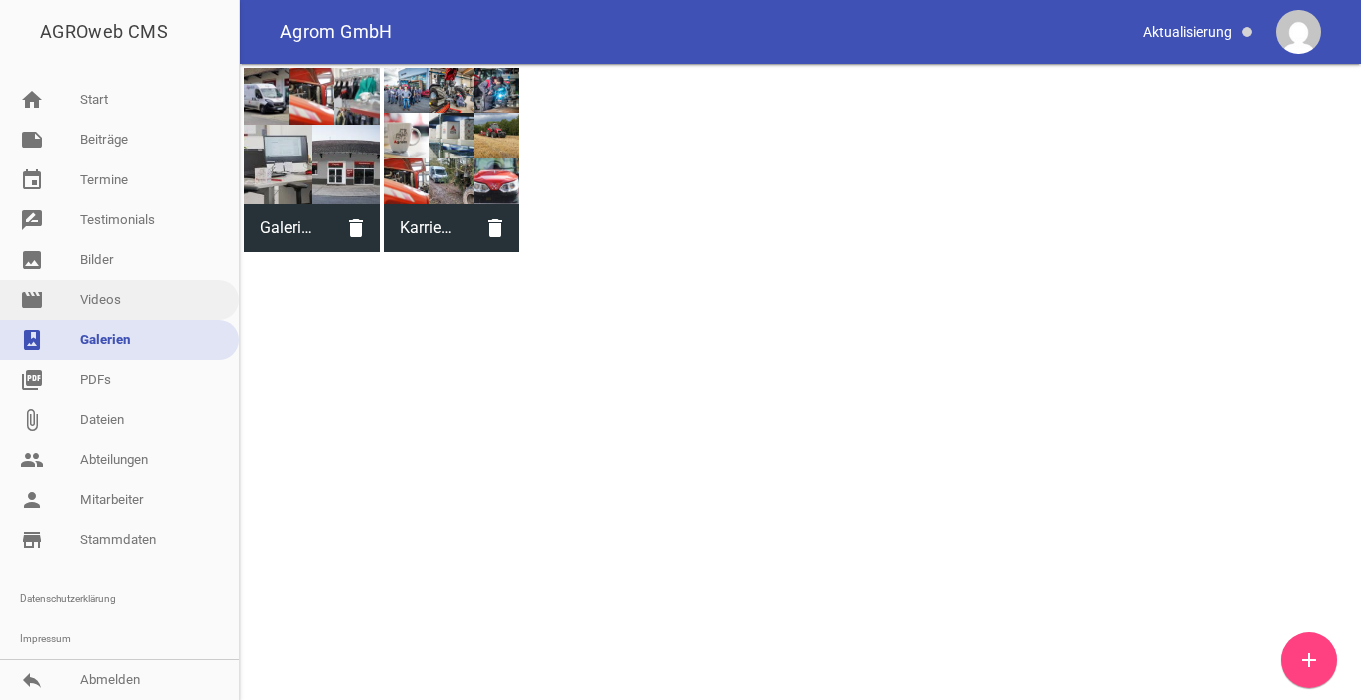 click on "movie Videos" at bounding box center [119, 300] 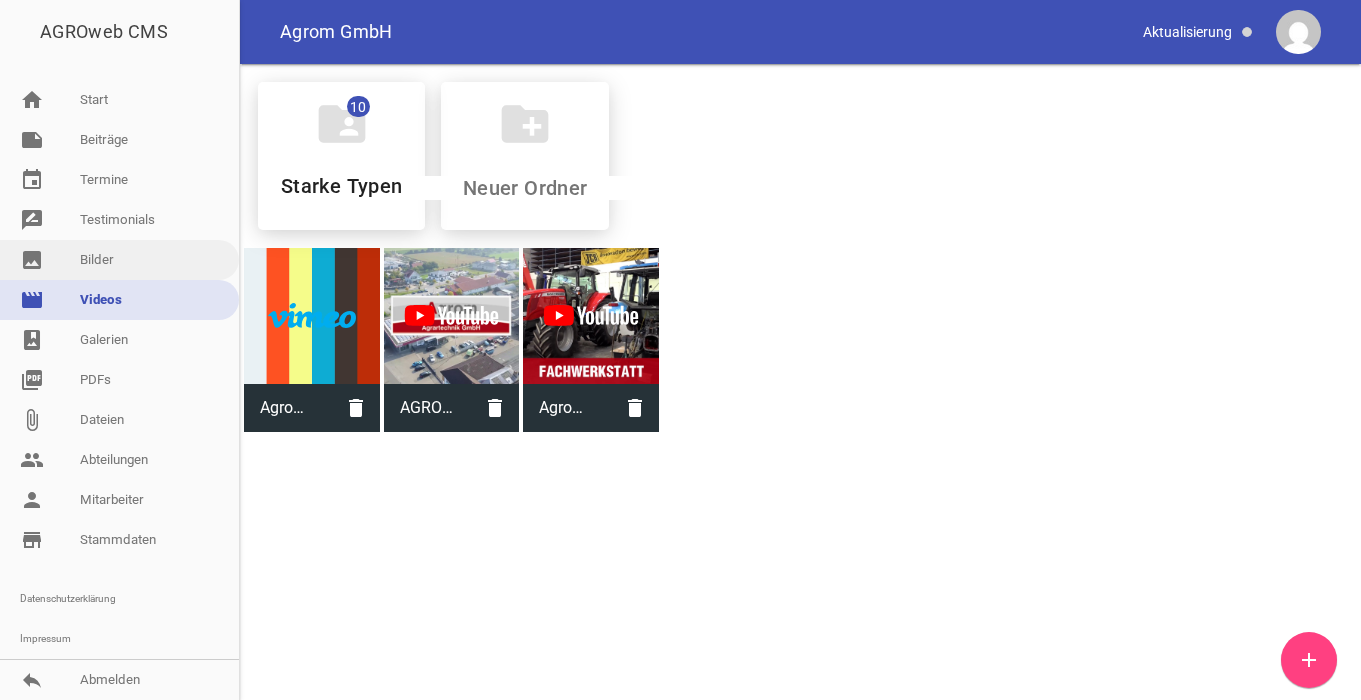 click on "image Bilder" at bounding box center (119, 260) 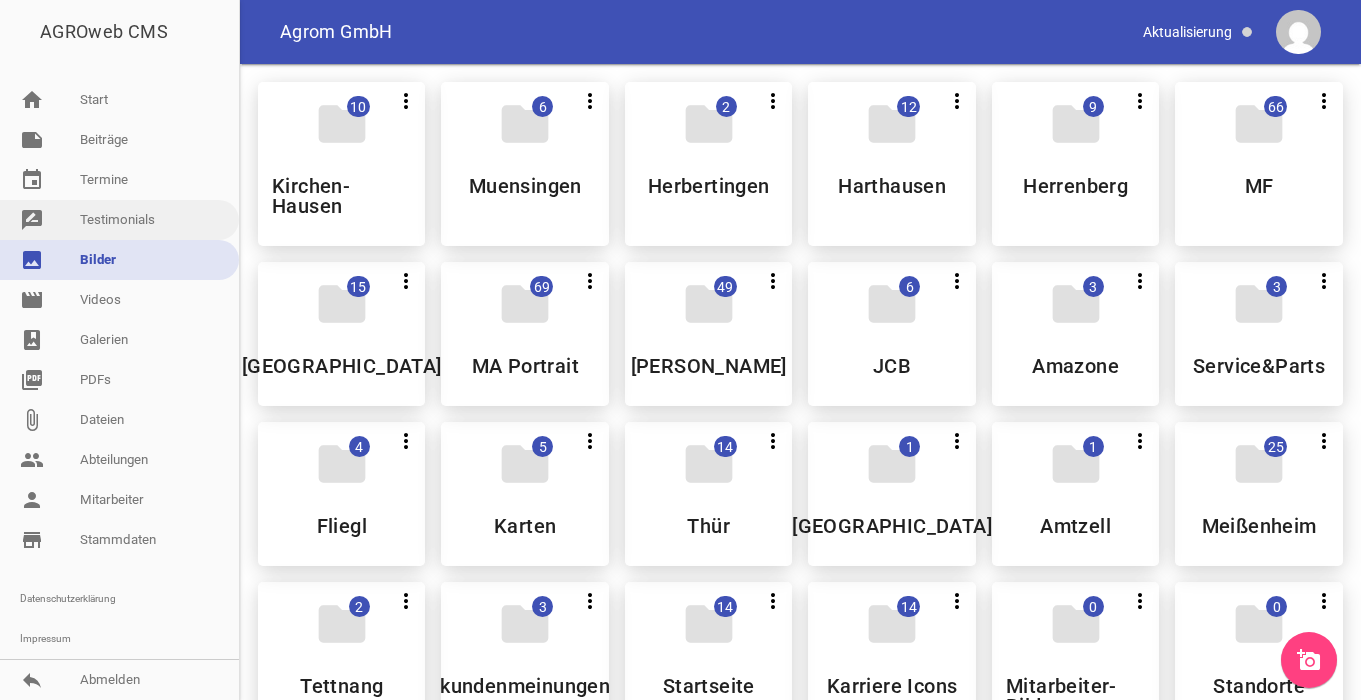 click on "rate_review Testimonials" at bounding box center [119, 220] 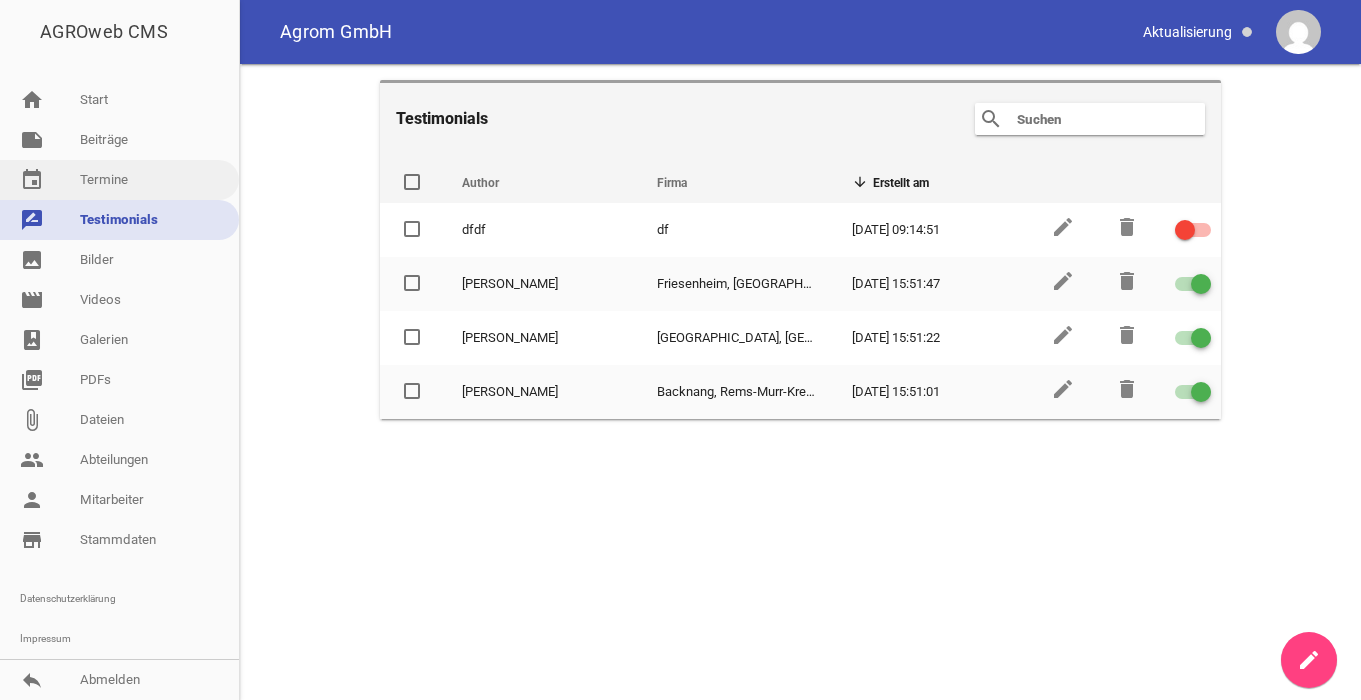 click on "event Termine" at bounding box center [119, 180] 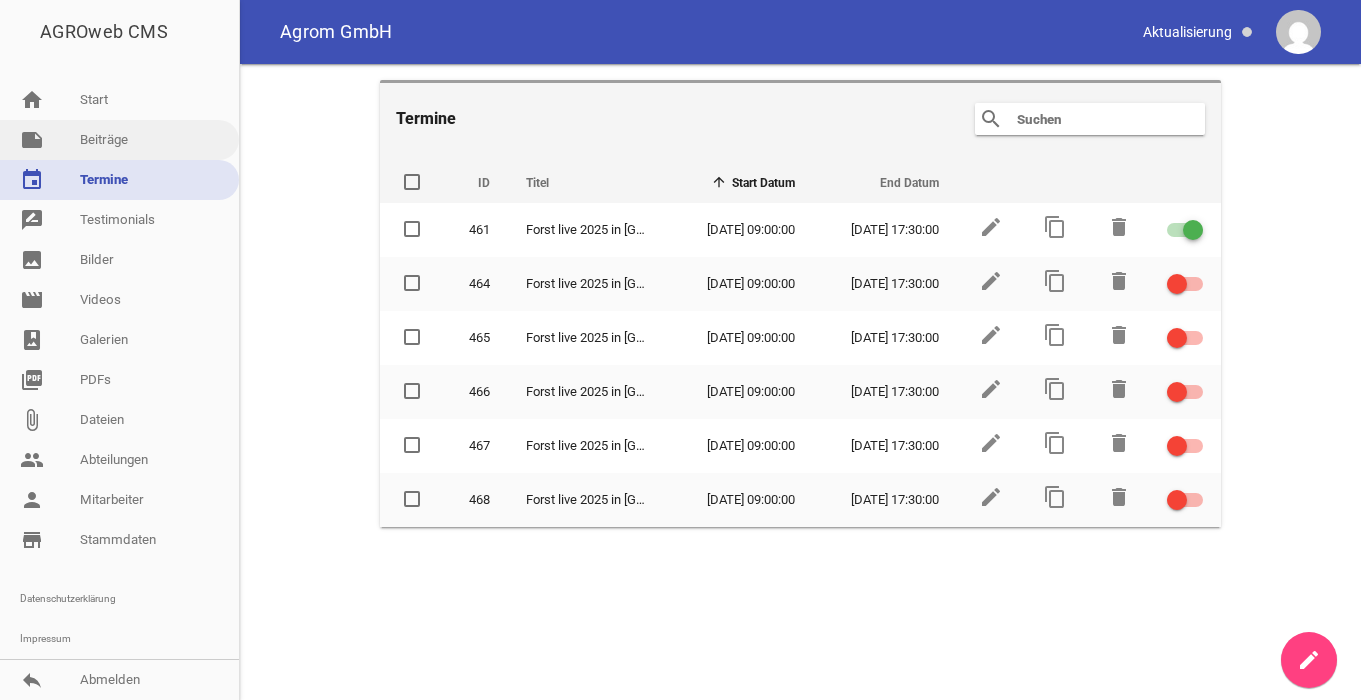 click on "note Beiträge" at bounding box center (119, 140) 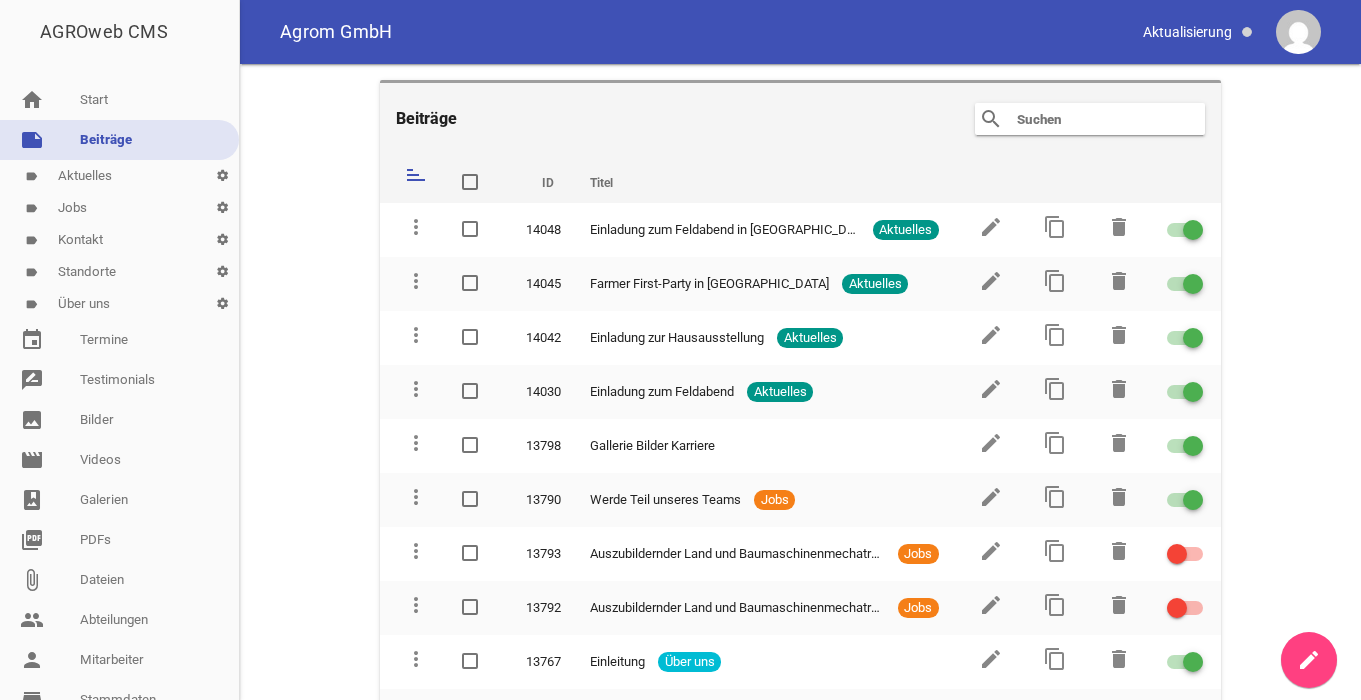 click on "label Über uns settings" at bounding box center (119, 304) 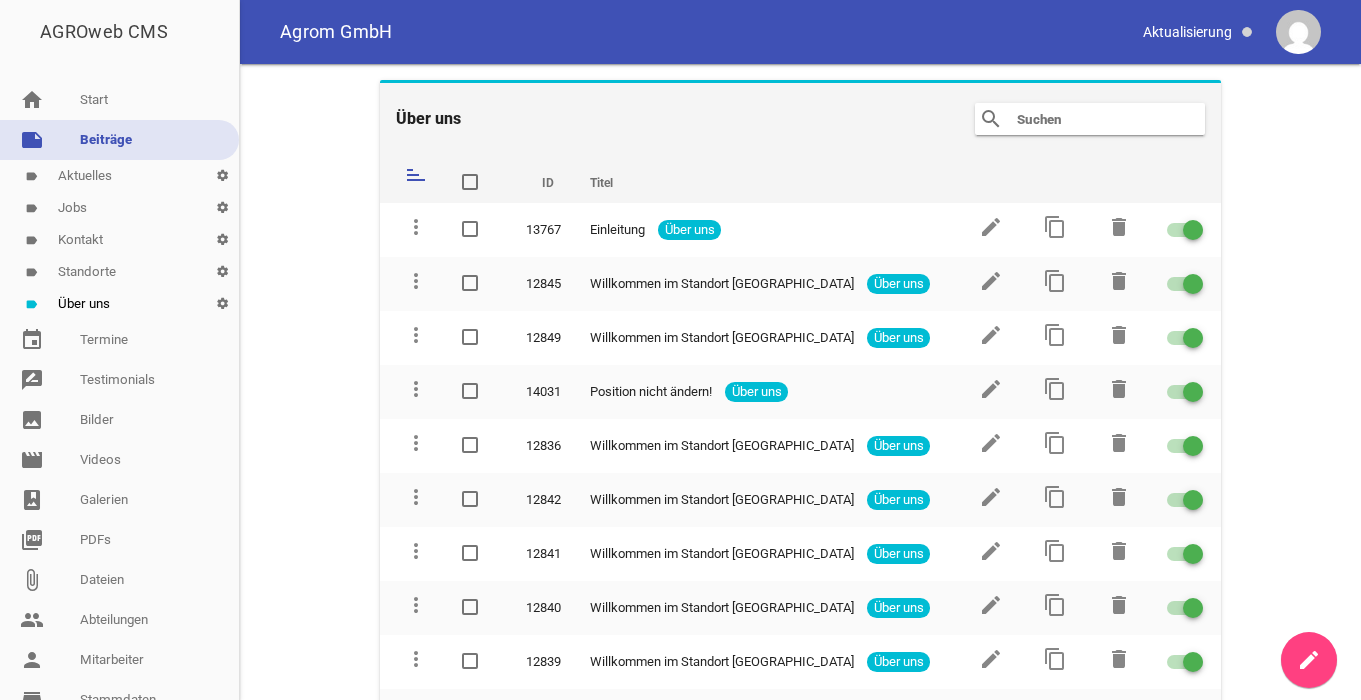 click on "label Standorte settings" at bounding box center (119, 272) 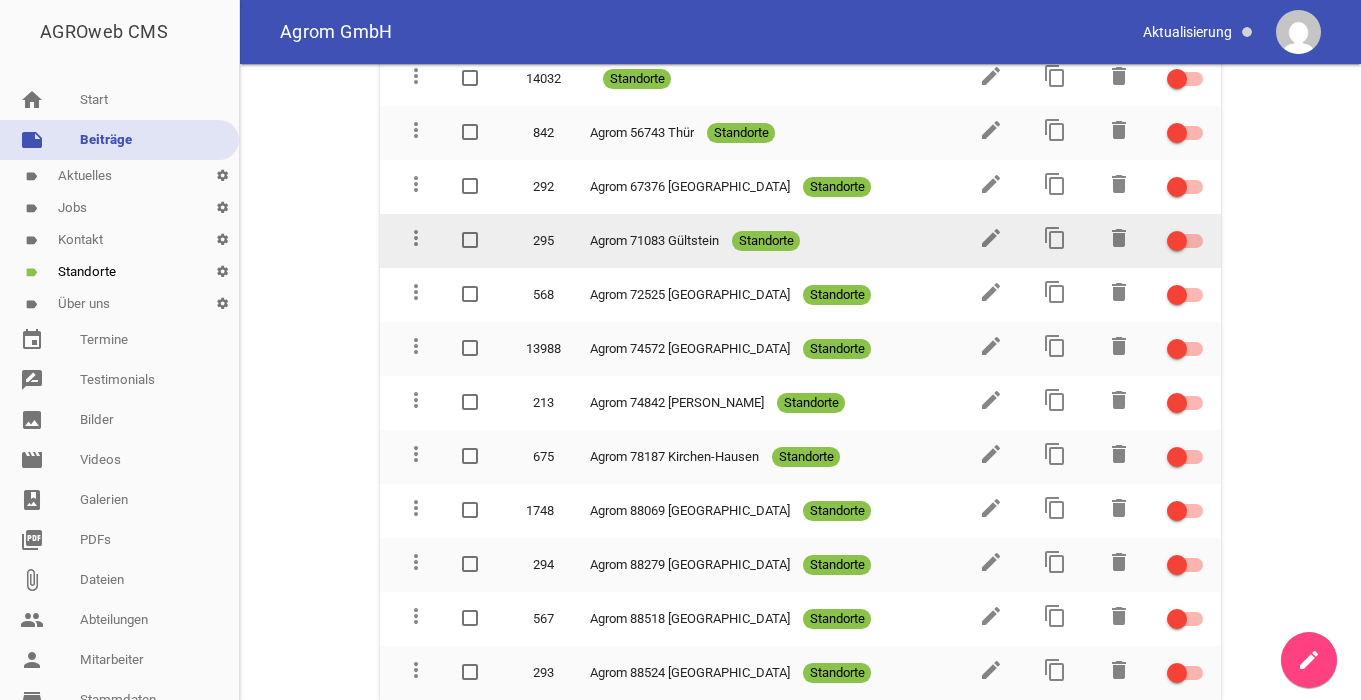 scroll, scrollTop: 0, scrollLeft: 0, axis: both 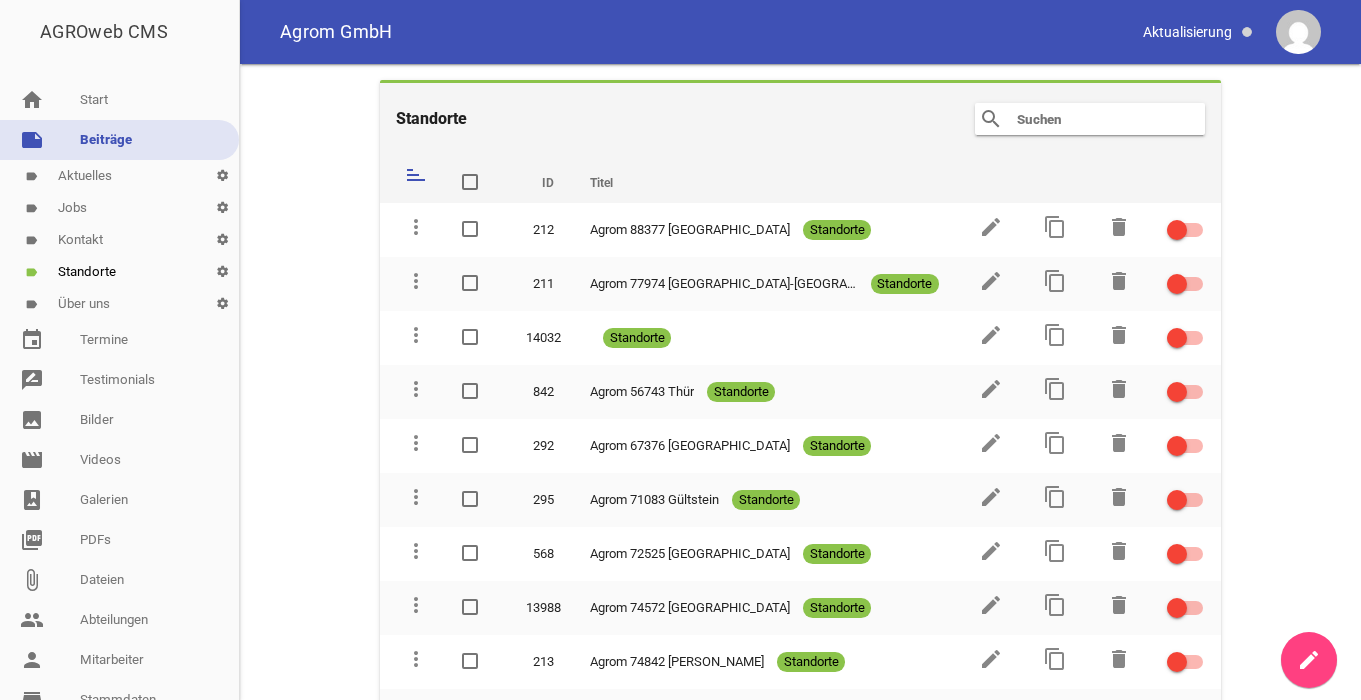 click on "label Kontakt settings" at bounding box center (119, 240) 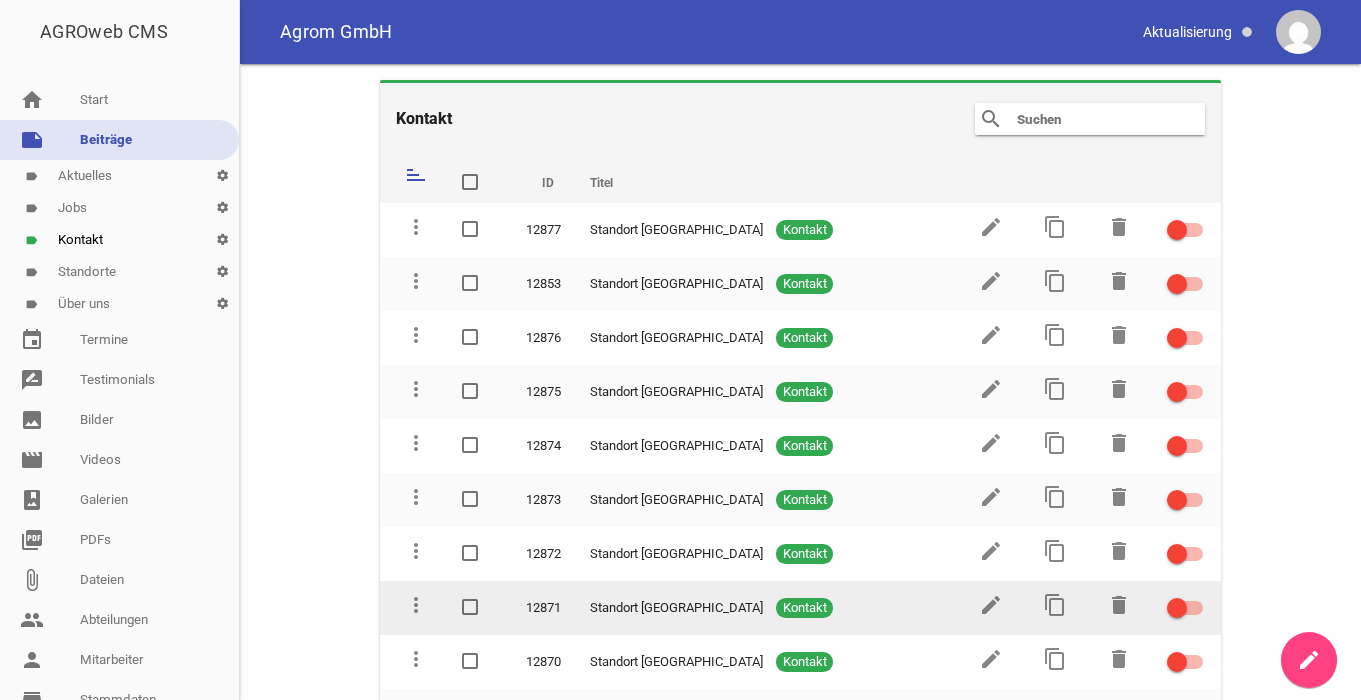 scroll, scrollTop: 205, scrollLeft: 0, axis: vertical 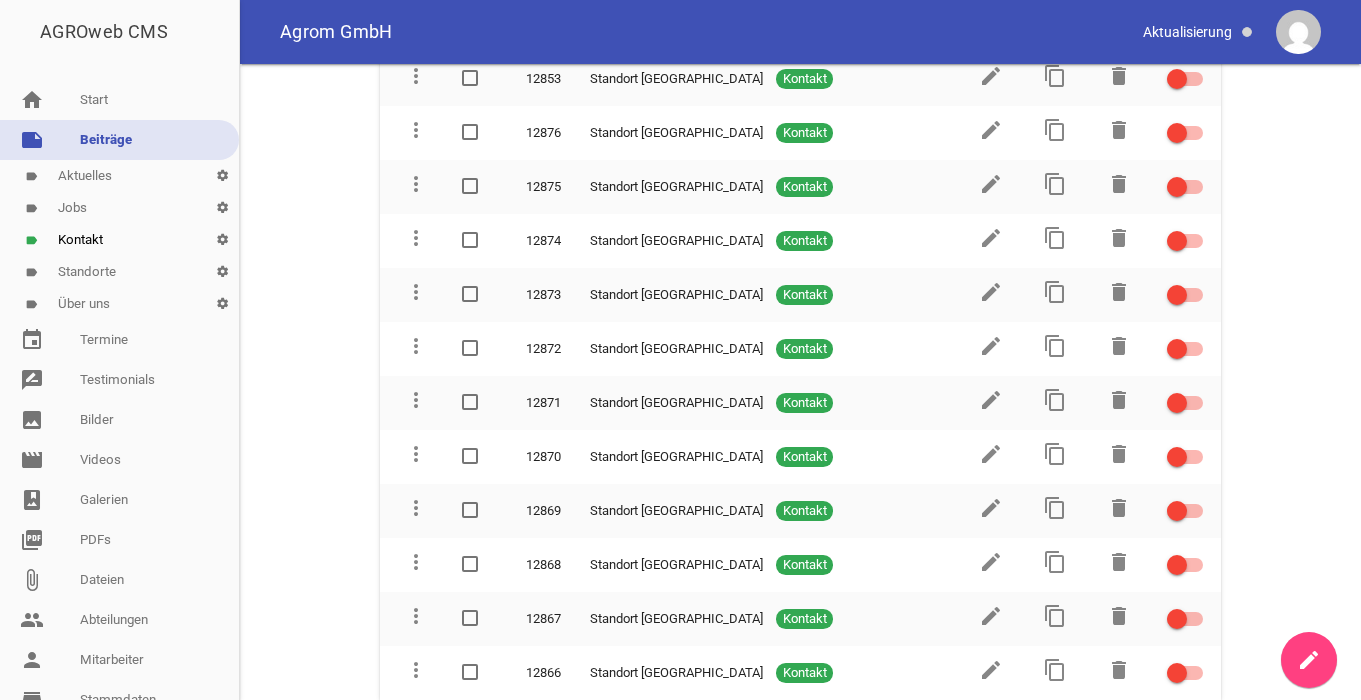 click on "label Jobs settings" at bounding box center (119, 208) 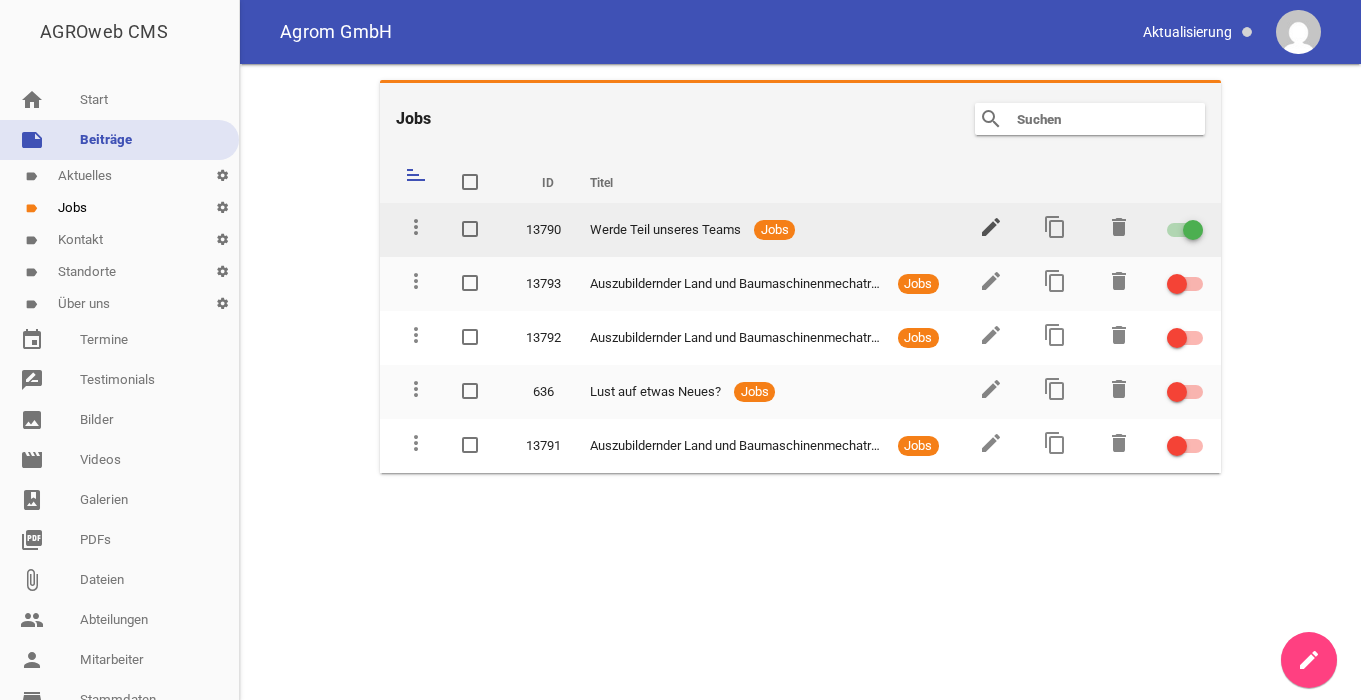 click on "edit" at bounding box center (991, 227) 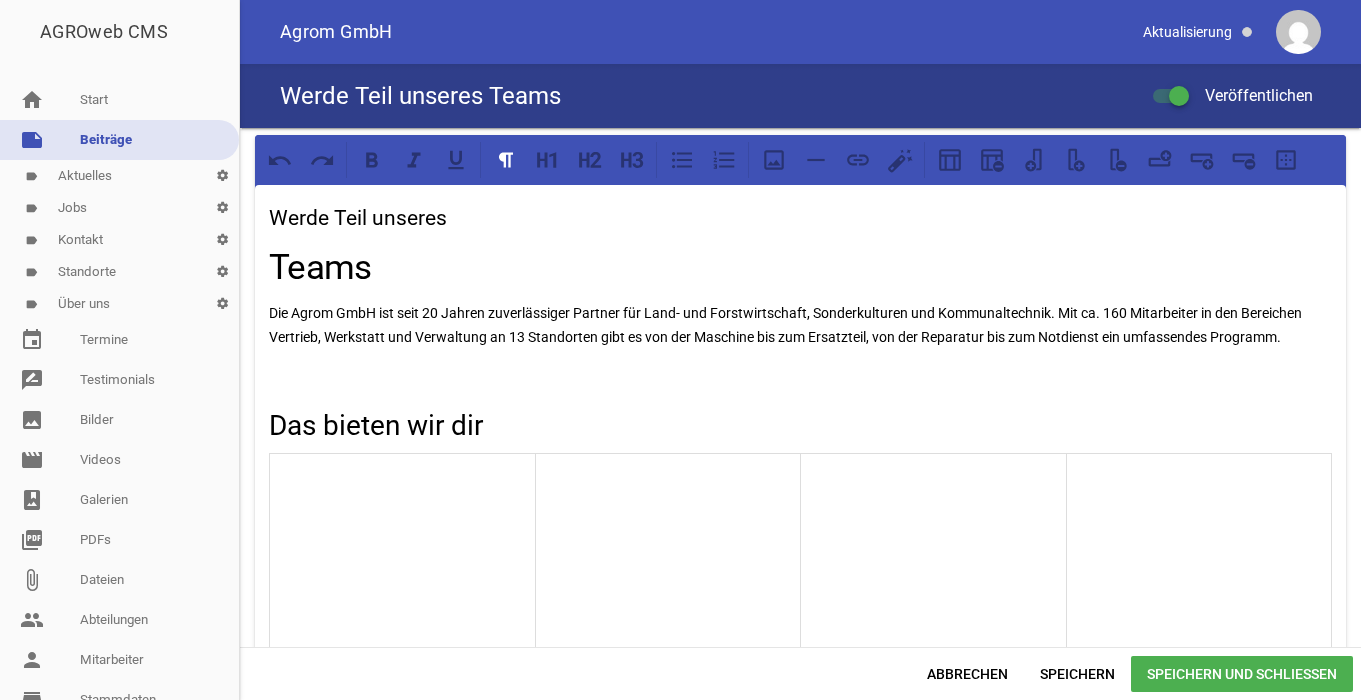 click on "Werde Teil unseres Teams Die Agrom GmbH ist seit 20 Jahren zuverlässiger Partner für Land- und Forstwirtschaft, Sonderkulturen und Kommunaltechnik. Mit ca. 160 Mitarbeiter in den Bereichen Vertrieb, Werkstatt und Verwaltung an 13 Standorten gibt es von der Maschine bis zum Ersatzteil, von der Reparatur bis zum Notdienst ein umfassendes Programm. Das bieten wir dir Eine abwechslungsreiche und verantwortungsvolle Tätigkeit Ein gutes, wertschätzendes Arbeitsklima und gelebtes Teamwork Eine flache Hierarchie, schnelle Kommunikations und kurze Entscheidungswege individuelle Weiterbildungs- Betriebliche Altersvorsorge" at bounding box center [800, 387] 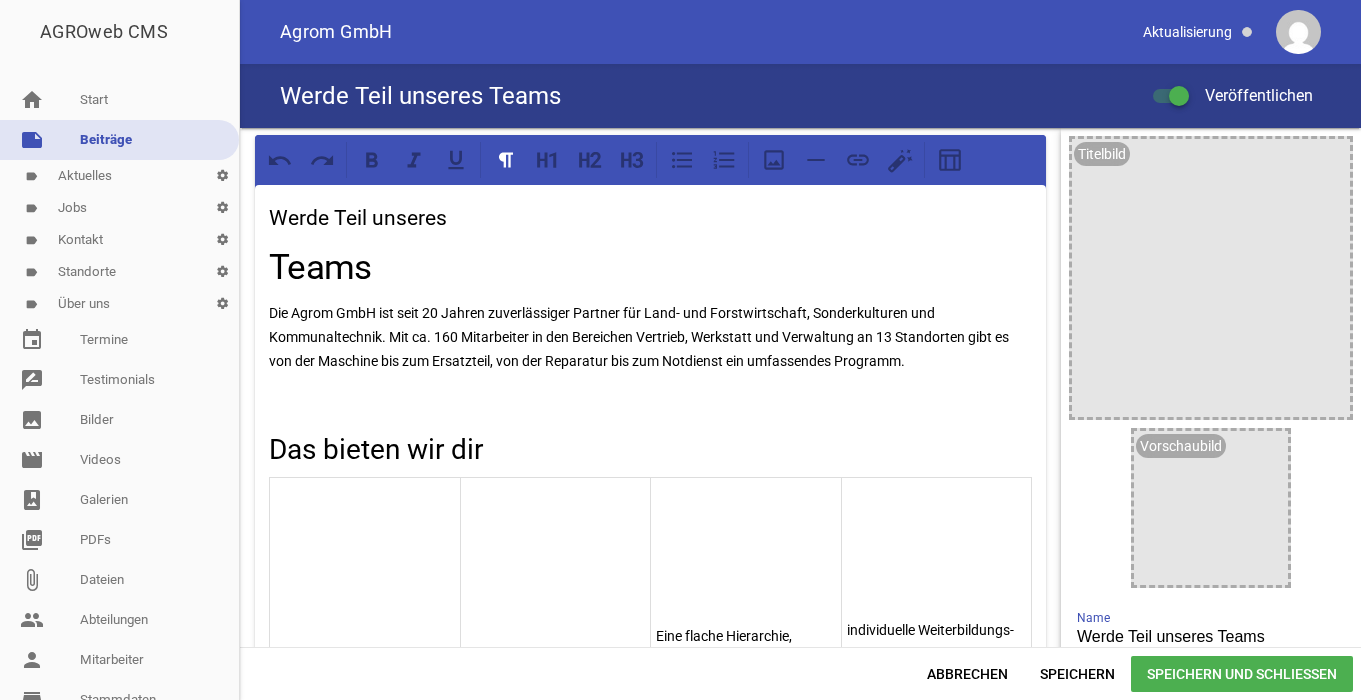 click on "Die Agrom GmbH ist seit 20 Jahren zuverlässiger Partner für Land- und Forstwirtschaft, Sonderkulturen und Kommunaltechnik. Mit ca. 160 Mitarbeiter in den Bereichen Vertrieb, Werkstatt und Verwaltung an 13 Standorten gibt es von der Maschine bis zum Ersatzteil, von der Reparatur bis zum Notdienst ein umfassendes Programm." at bounding box center (650, 337) 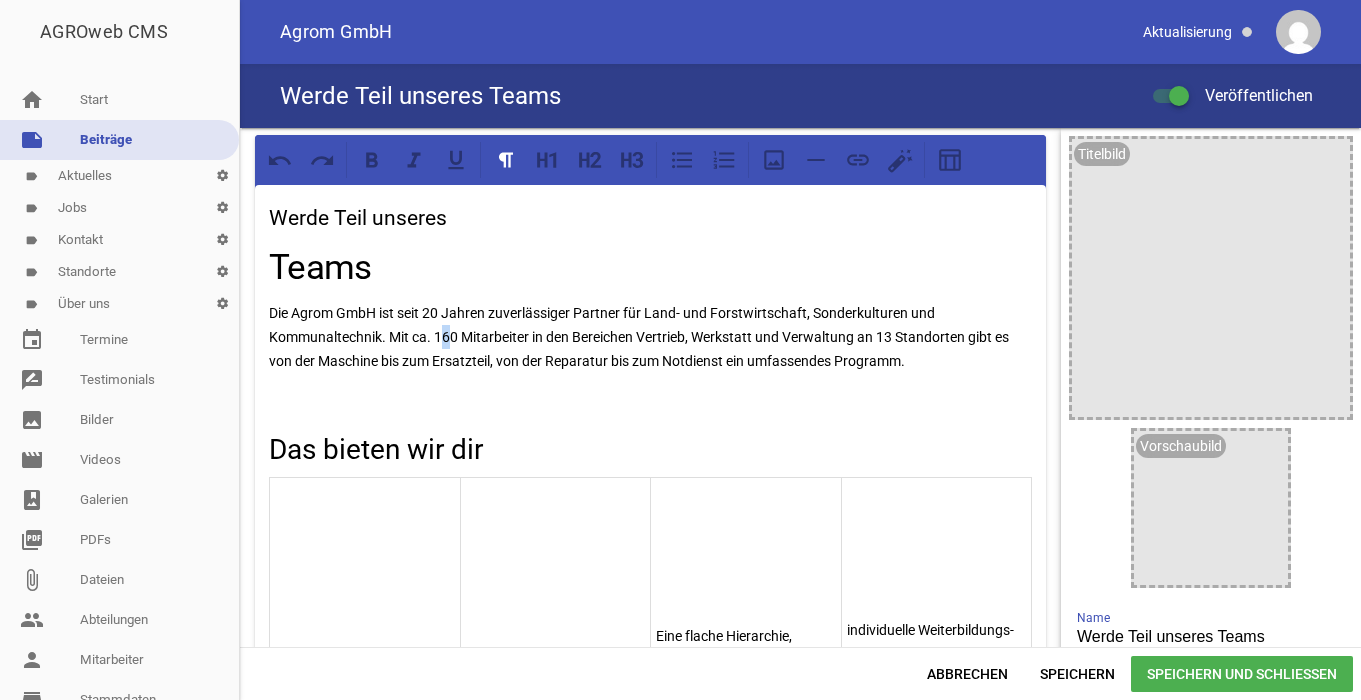 drag, startPoint x: 447, startPoint y: 337, endPoint x: 493, endPoint y: 344, distance: 46.52956 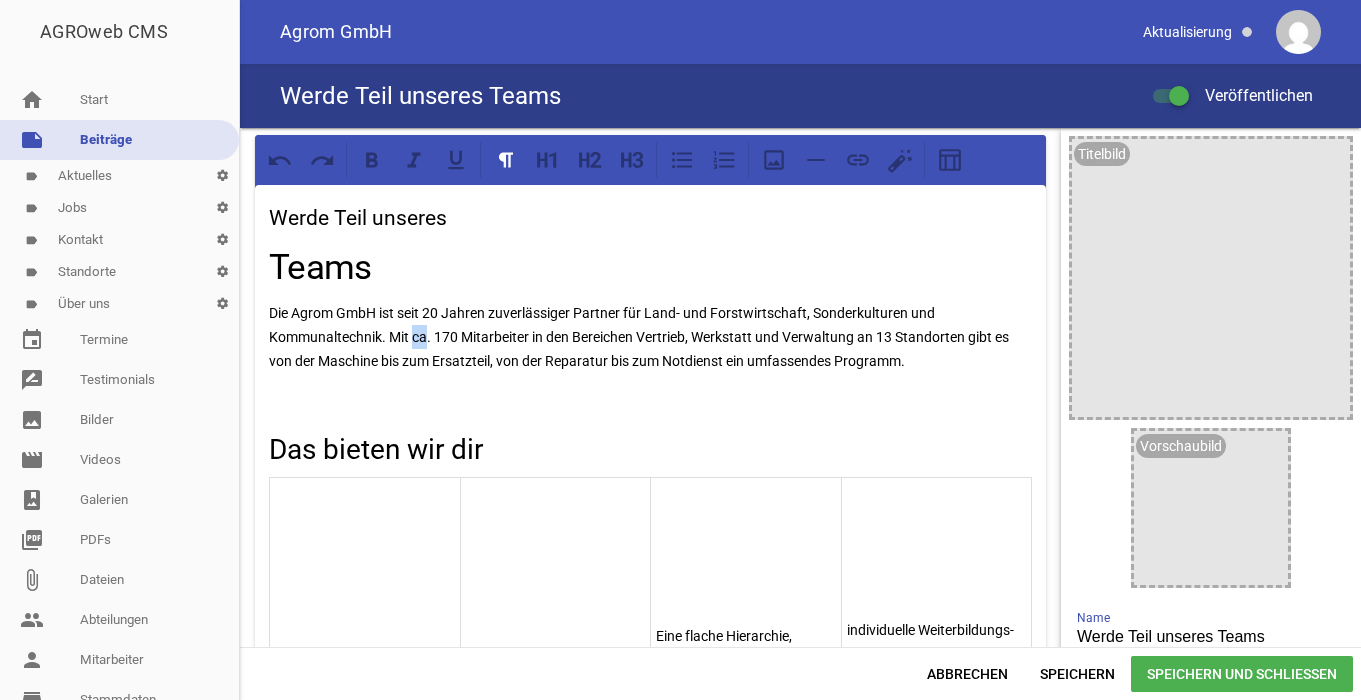 drag, startPoint x: 428, startPoint y: 334, endPoint x: 415, endPoint y: 334, distance: 13 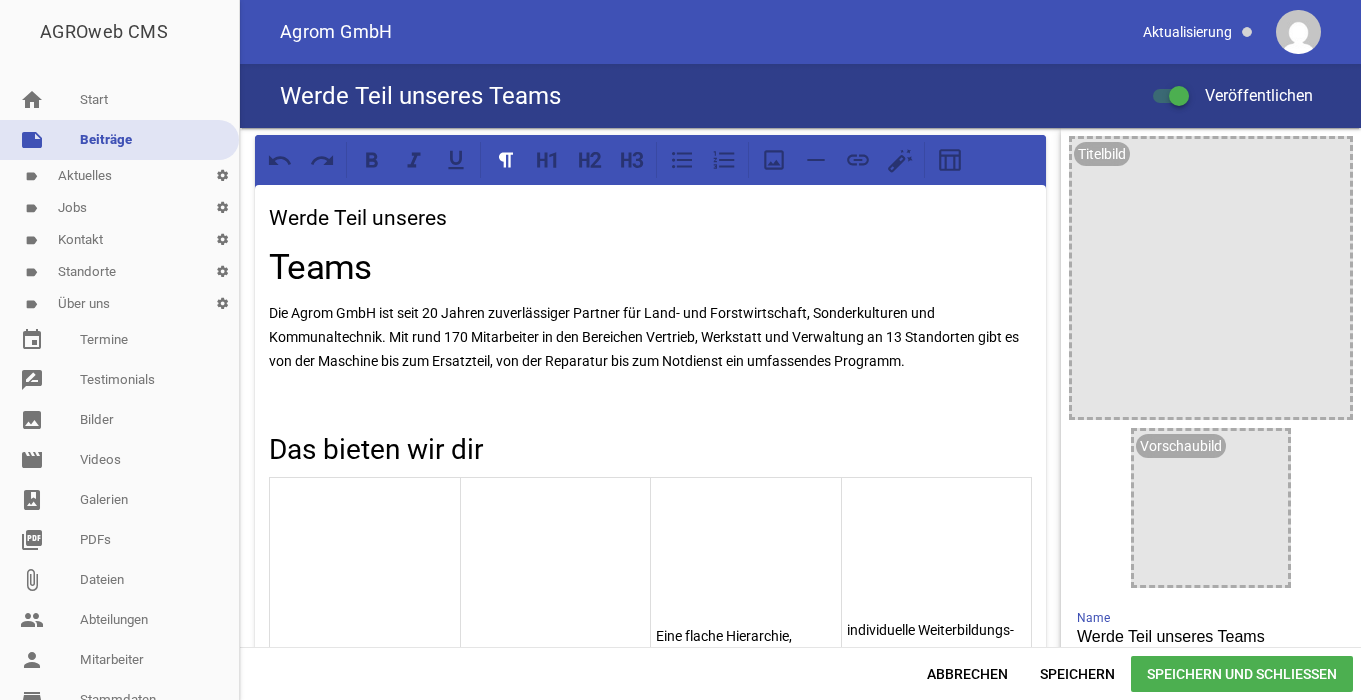 click on "Die Agrom GmbH ist seit 20 Jahren zuverlässiger Partner für Land- und Forstwirtschaft, Sonderkulturen und Kommunaltechnik. Mit rund 170 Mitarbeiter in den Bereichen Vertrieb, Werkstatt und Verwaltung an 13 Standorten gibt es von der Maschine bis zum Ersatzteil, von der Reparatur bis zum Notdienst ein umfassendes Programm." at bounding box center [650, 337] 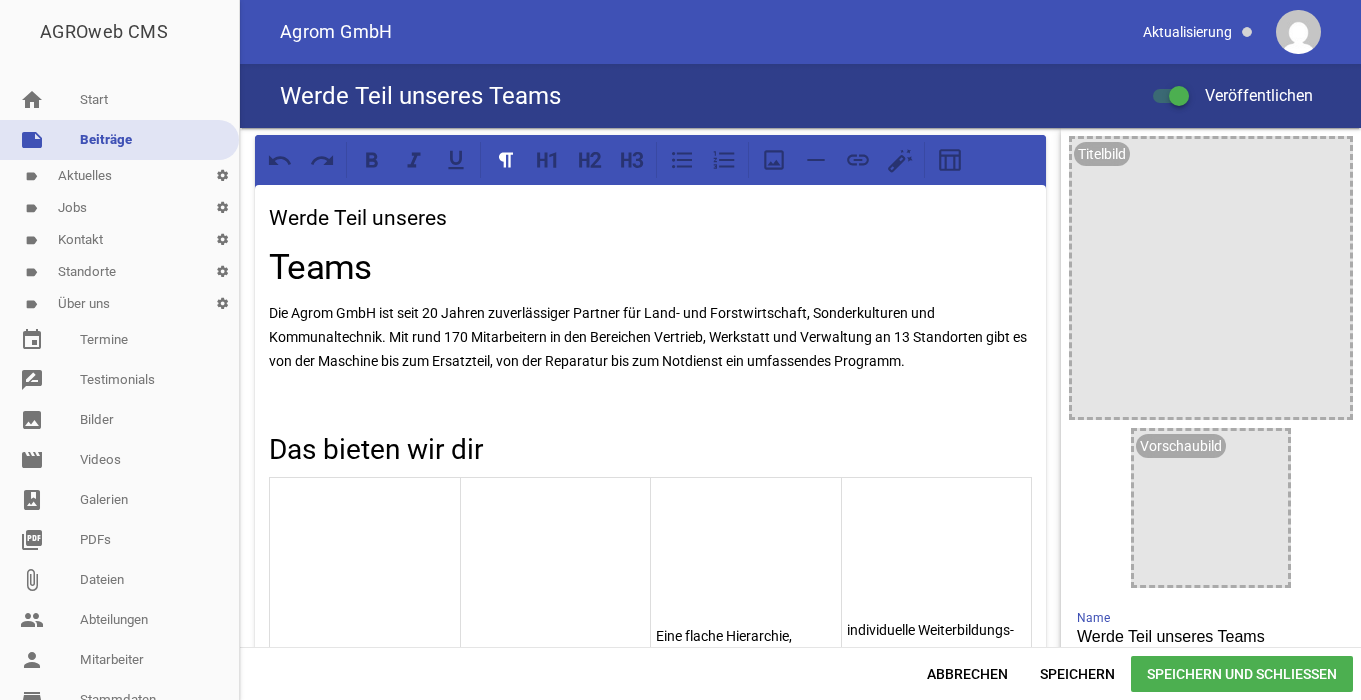 click on "Speichern und Schließen" at bounding box center (1242, 674) 